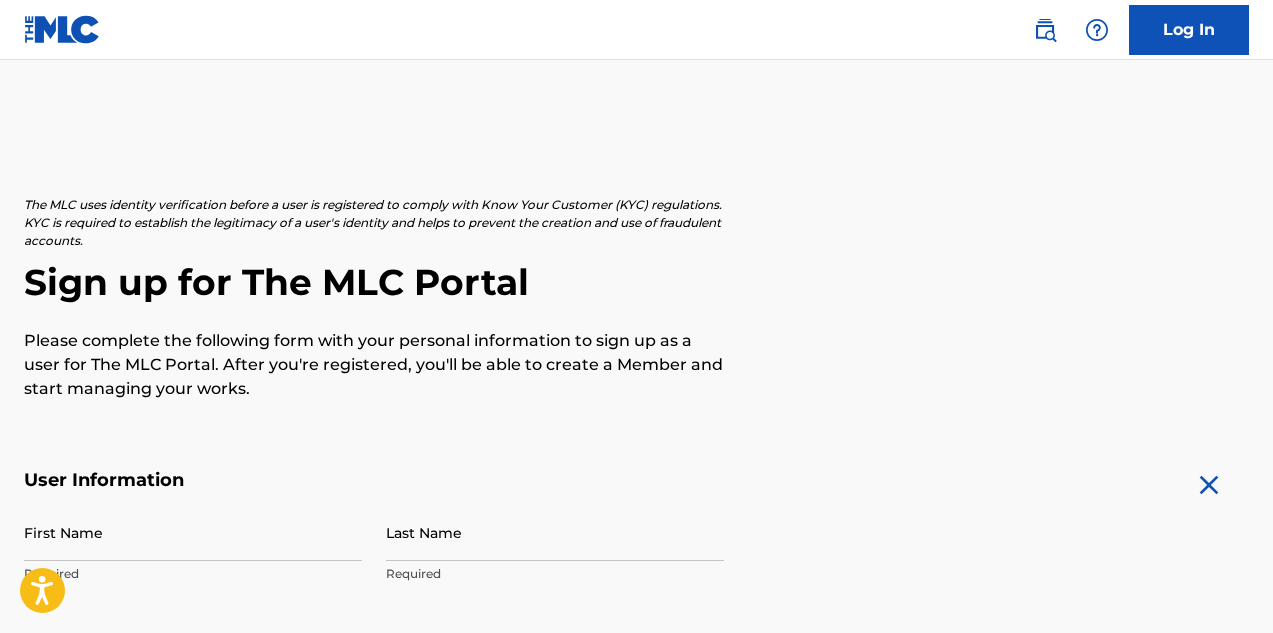 scroll, scrollTop: 0, scrollLeft: 0, axis: both 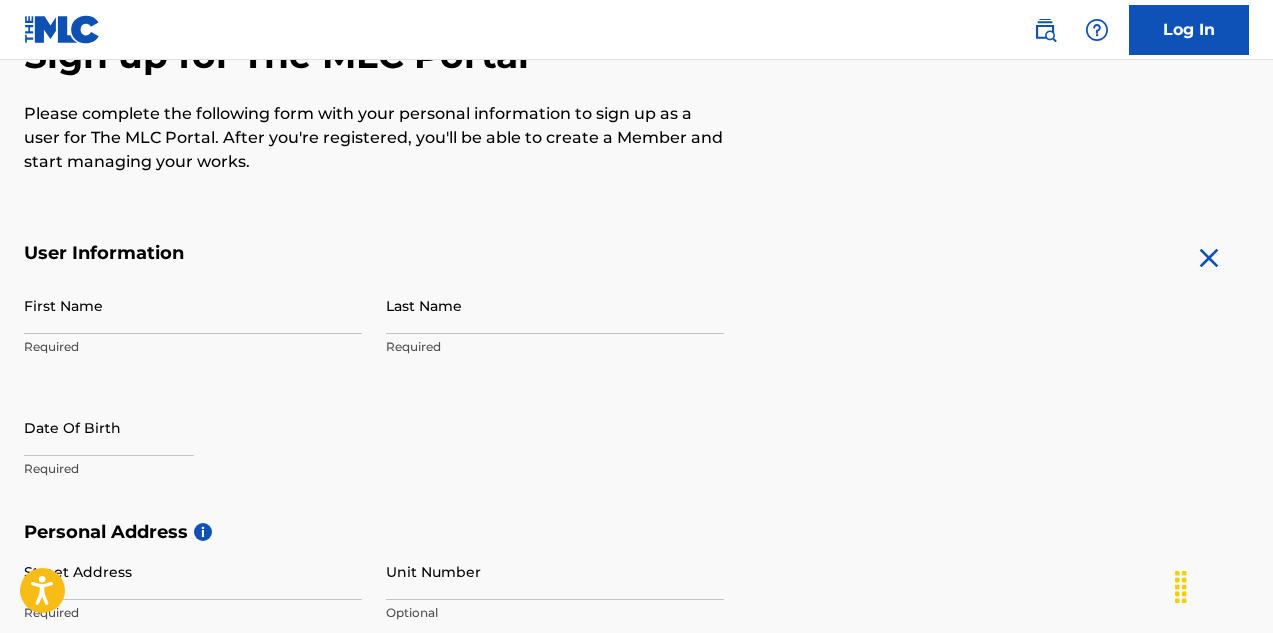 click on "First Name" at bounding box center [193, 305] 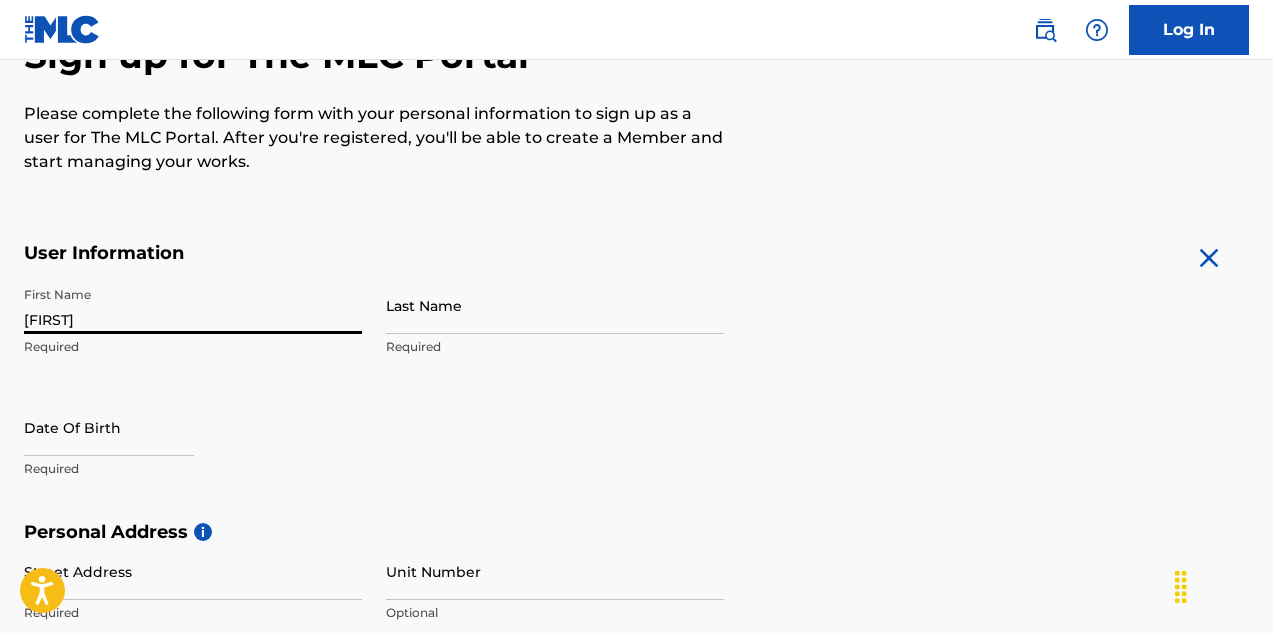 type on "[FIRST]" 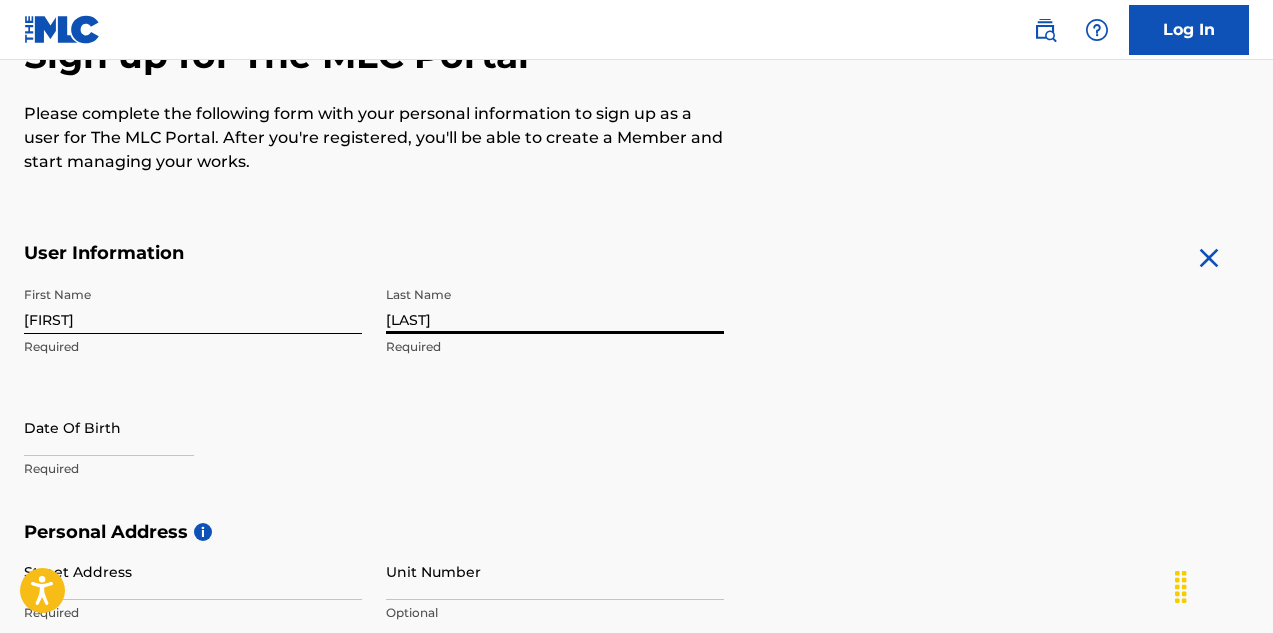 type on "[LAST]" 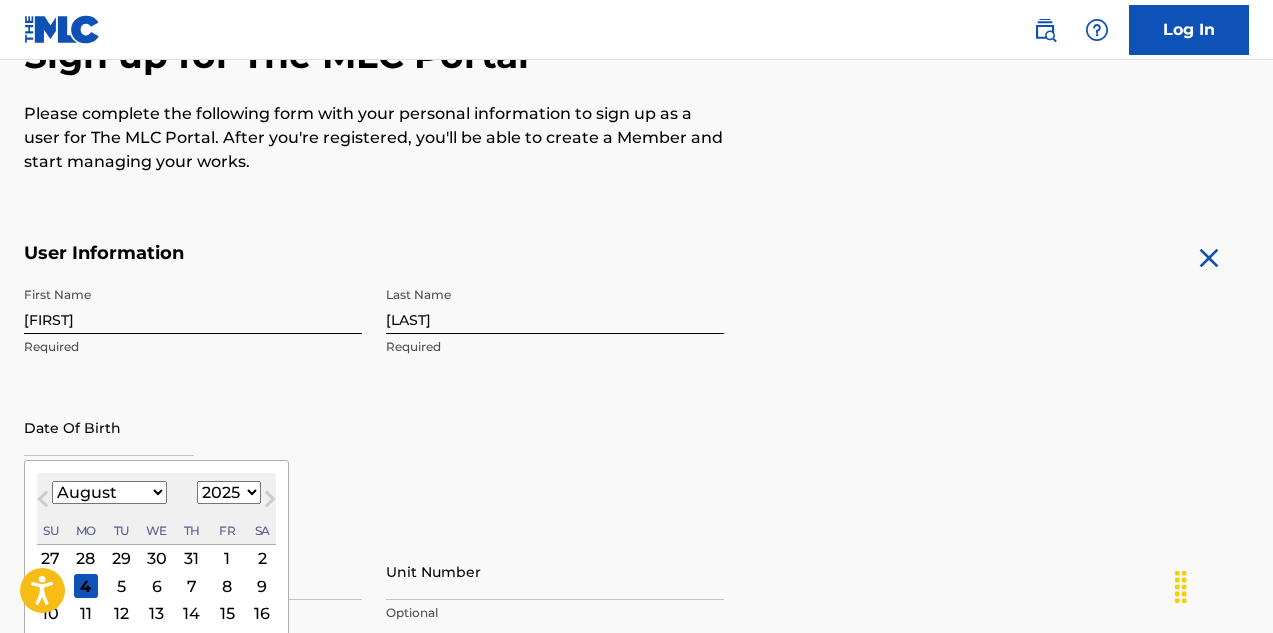 click on "January February March April May June July August September October November December" at bounding box center (109, 492) 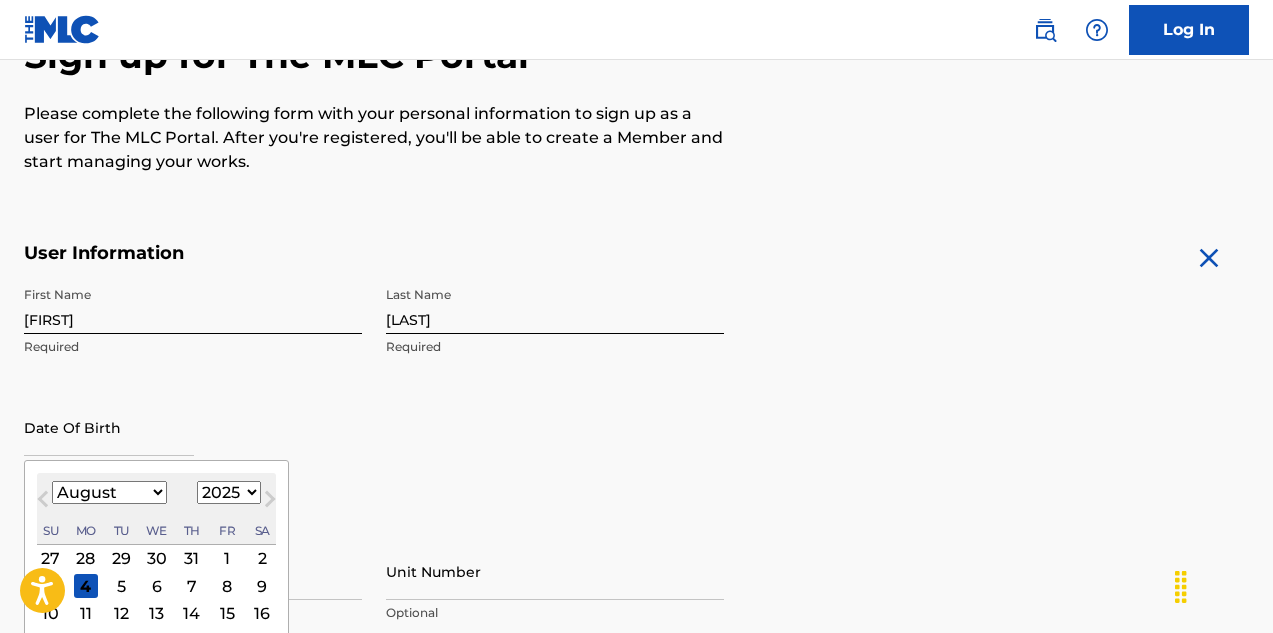 select on "10" 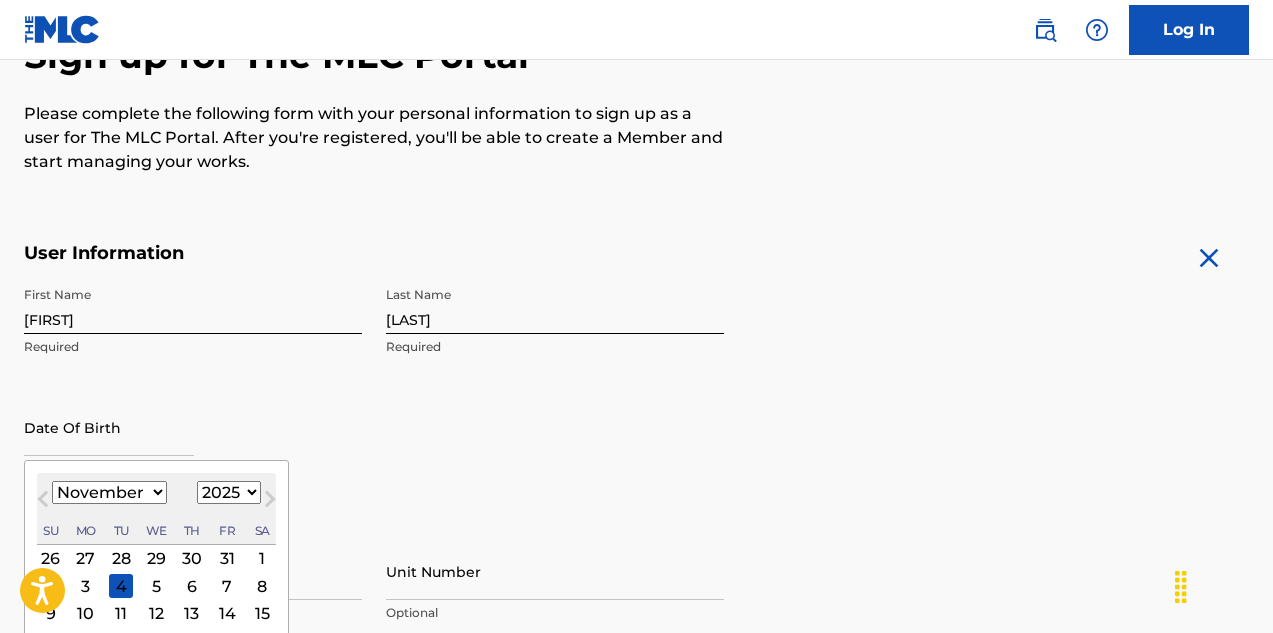 click on "1899 1900 1901 1902 1903 1904 1905 1906 1907 1908 1909 1910 1911 1912 1913 1914 1915 1916 1917 1918 1919 1920 1921 1922 1923 1924 1925 1926 1927 1928 1929 1930 1931 1932 1933 1934 1935 1936 1937 1938 1939 1940 1941 1942 1943 1944 1945 1946 1947 1948 1949 1950 1951 1952 1953 1954 1955 1956 1957 1958 1959 1960 1961 1962 1963 1964 1965 1966 1967 1968 1969 1970 1971 1972 1973 1974 1975 1976 1977 1978 1979 1980 1981 1982 1983 1984 1985 1986 1987 1988 1989 1990 1991 1992 1993 1994 1995 1996 1997 1998 1999 2000 2001 2002 2003 2004 2005 2006 2007 2008 2009 2010 2011 2012 2013 2014 2015 2016 2017 2018 2019 2020 2021 2022 2023 2024 2025 2026 2027 2028 2029 2030 2031 2032 2033 2034 2035 2036 2037 2038 2039 2040 2041 2042 2043 2044 2045 2046 2047 2048 2049 2050 2051 2052 2053 2054 2055 2056 2057 2058 2059 2060 2061 2062 2063 2064 2065 2066 2067 2068 2069 2070 2071 2072 2073 2074 2075 2076 2077 2078 2079 2080 2081 2082 2083 2084 2085 2086 2087 2088 2089 2090 2091 2092 2093 2094 2095 2096 2097 2098 2099 2100" at bounding box center (229, 492) 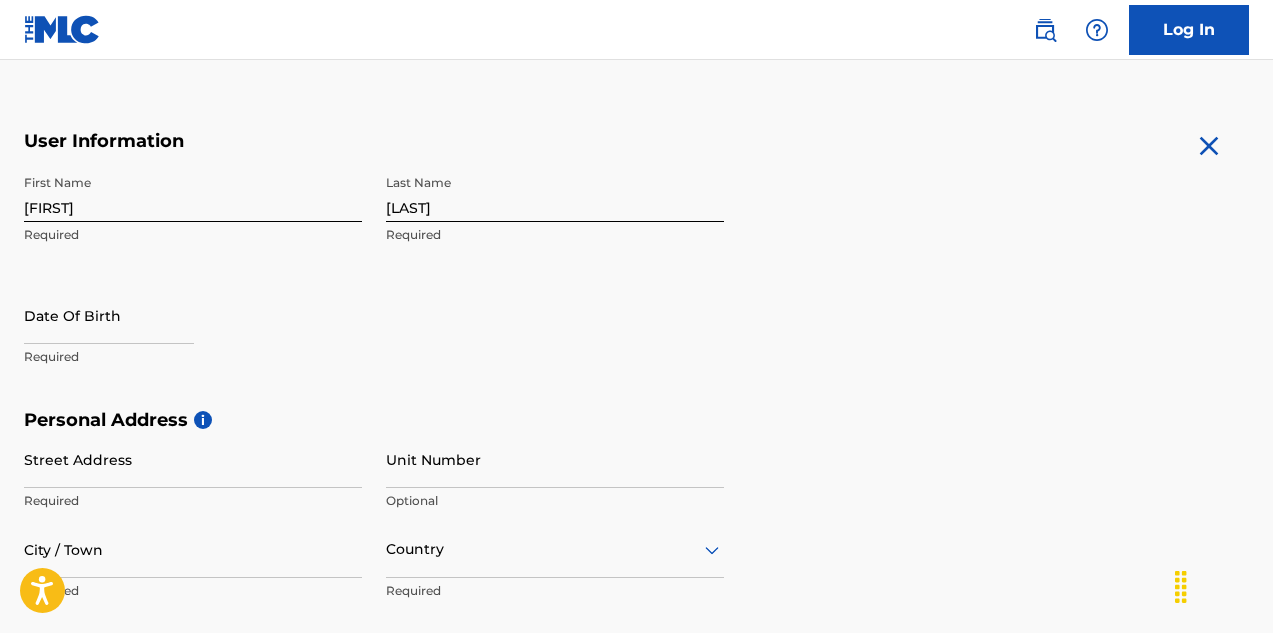 scroll, scrollTop: 342, scrollLeft: 0, axis: vertical 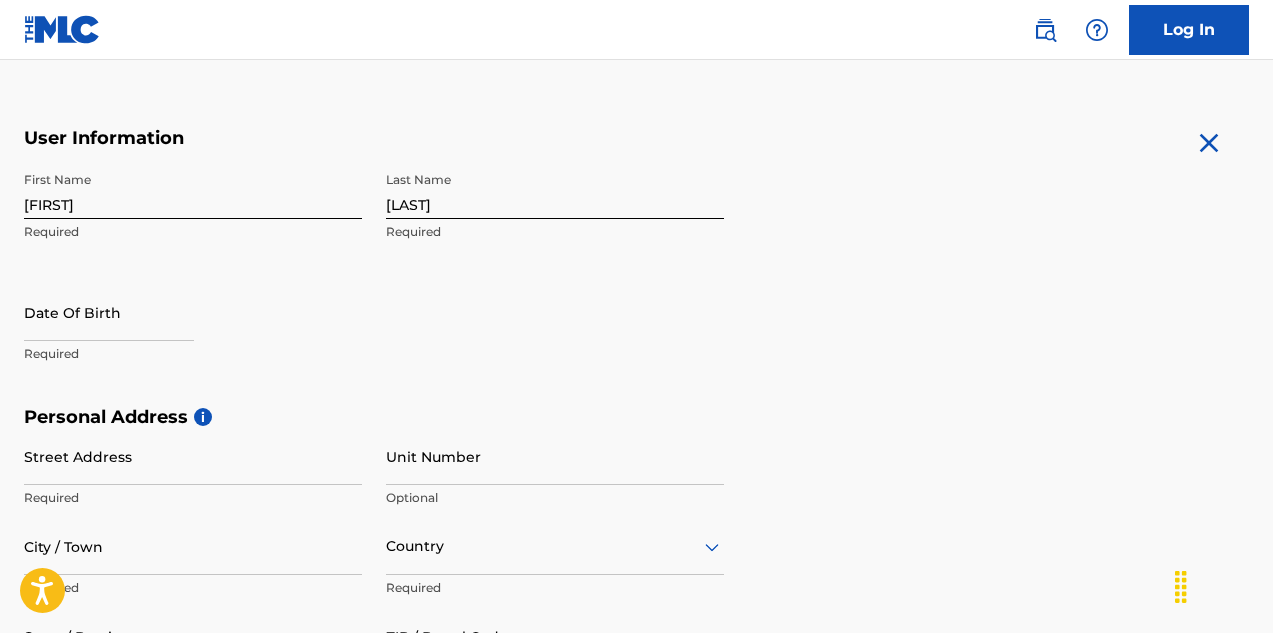 click at bounding box center (109, 312) 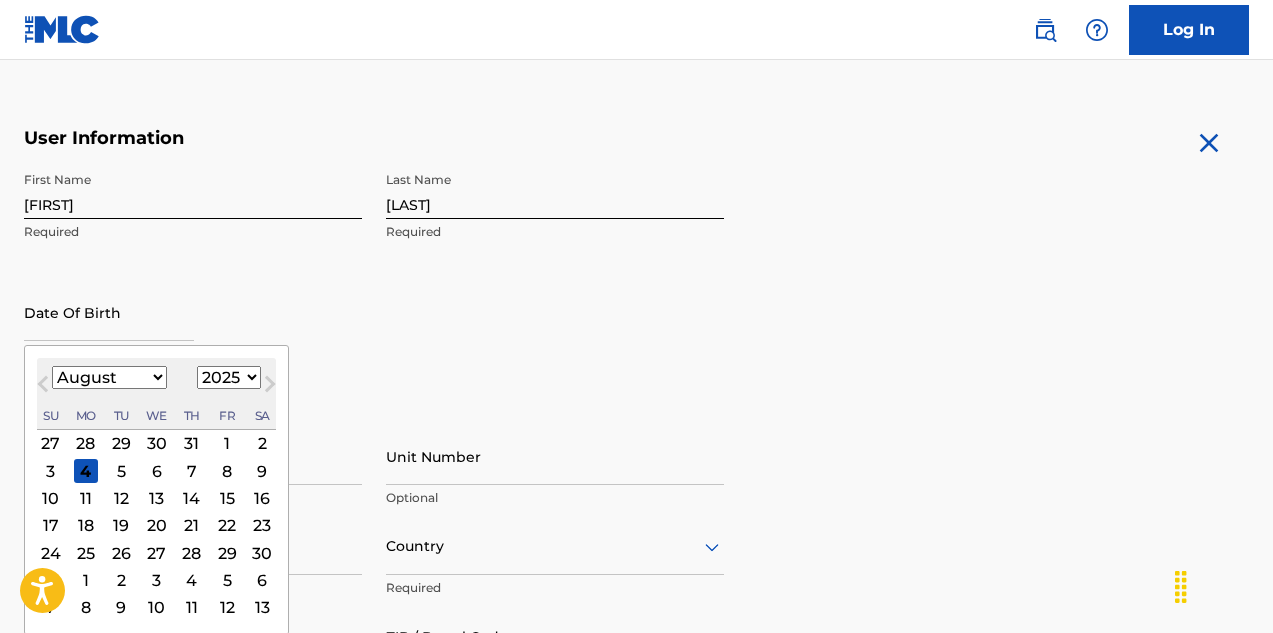 click on "January February March April May June July August September October November December" at bounding box center (109, 377) 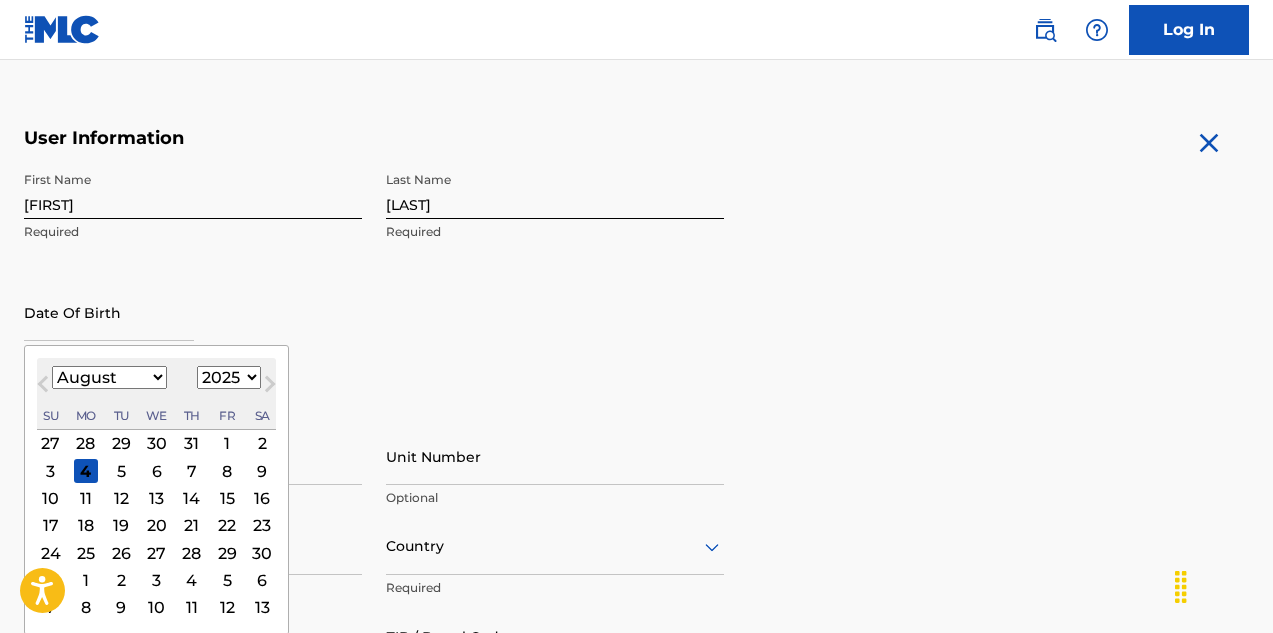 select on "10" 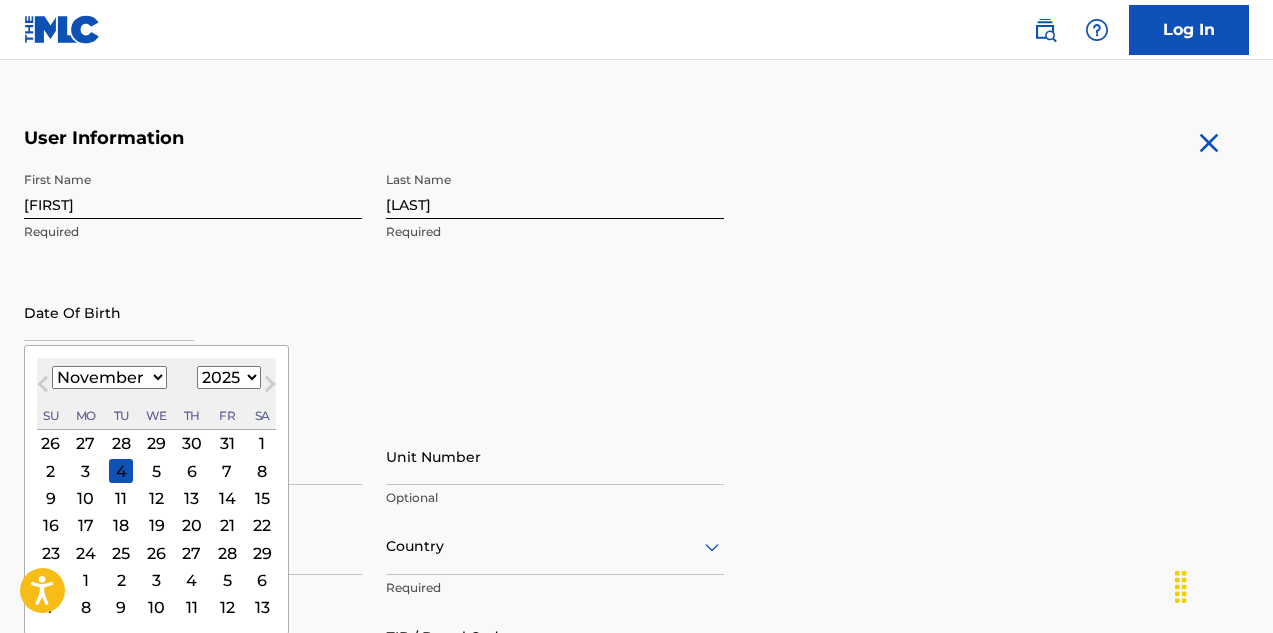 click on "26" at bounding box center (157, 553) 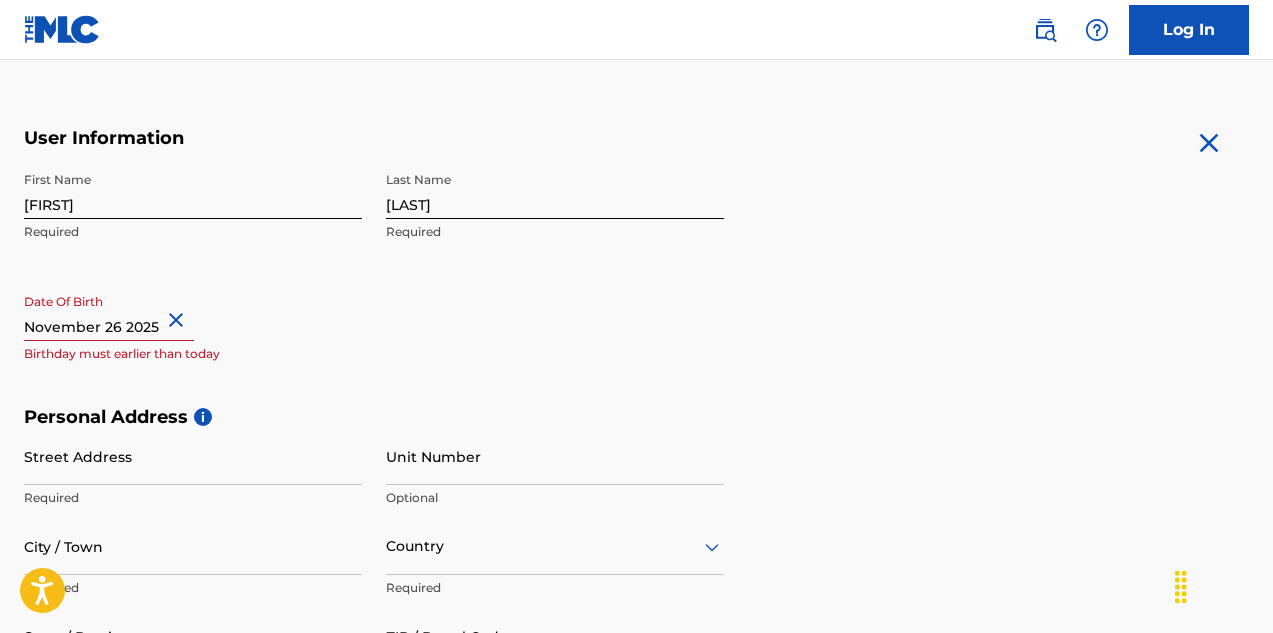 click at bounding box center (109, 312) 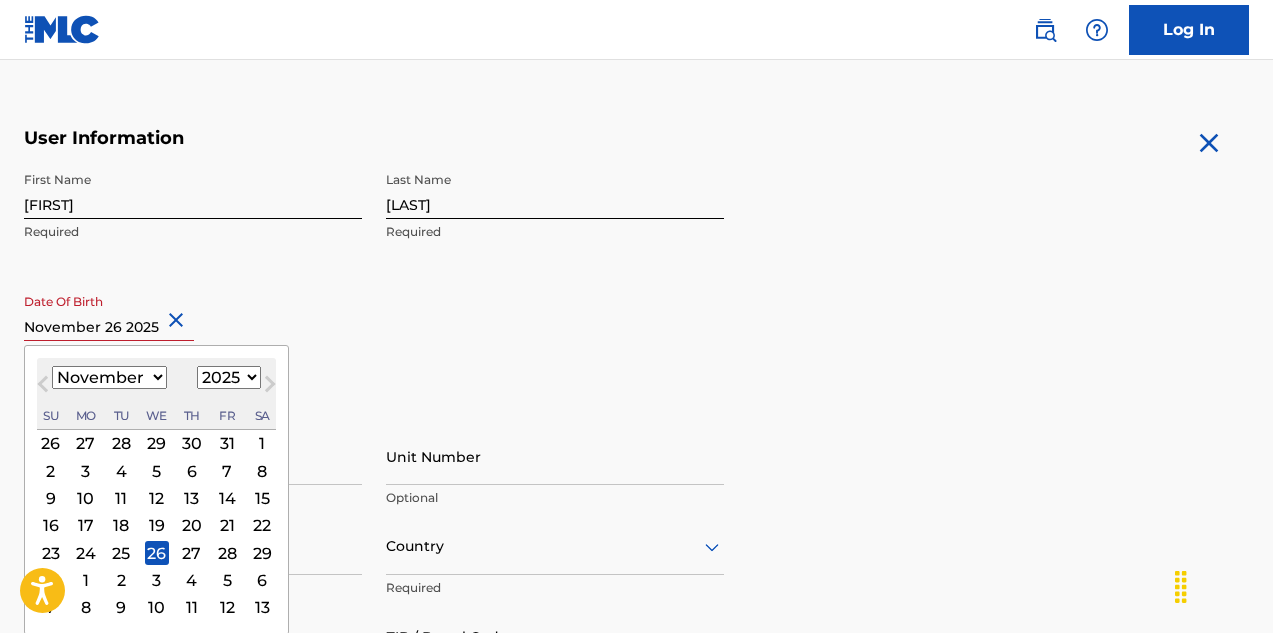 click on "1899 1900 1901 1902 1903 1904 1905 1906 1907 1908 1909 1910 1911 1912 1913 1914 1915 1916 1917 1918 1919 1920 1921 1922 1923 1924 1925 1926 1927 1928 1929 1930 1931 1932 1933 1934 1935 1936 1937 1938 1939 1940 1941 1942 1943 1944 1945 1946 1947 1948 1949 1950 1951 1952 1953 1954 1955 1956 1957 1958 1959 1960 1961 1962 1963 1964 1965 1966 1967 1968 1969 1970 1971 1972 1973 1974 1975 1976 1977 1978 1979 1980 1981 1982 1983 1984 1985 1986 1987 1988 1989 1990 1991 1992 1993 1994 1995 1996 1997 1998 1999 2000 2001 2002 2003 2004 2005 2006 2007 2008 2009 2010 2011 2012 2013 2014 2015 2016 2017 2018 2019 2020 2021 2022 2023 2024 2025 2026 2027 2028 2029 2030 2031 2032 2033 2034 2035 2036 2037 2038 2039 2040 2041 2042 2043 2044 2045 2046 2047 2048 2049 2050 2051 2052 2053 2054 2055 2056 2057 2058 2059 2060 2061 2062 2063 2064 2065 2066 2067 2068 2069 2070 2071 2072 2073 2074 2075 2076 2077 2078 2079 2080 2081 2082 2083 2084 2085 2086 2087 2088 2089 2090 2091 2092 2093 2094 2095 2096 2097 2098 2099 2100" at bounding box center [229, 377] 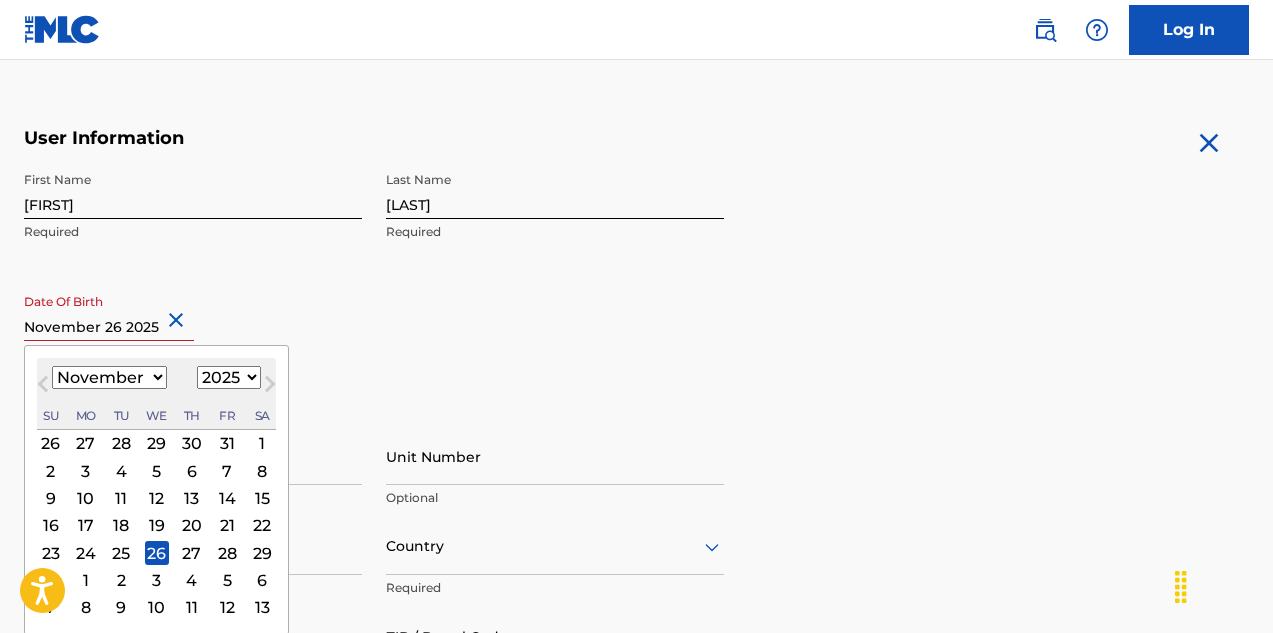 select on "1970" 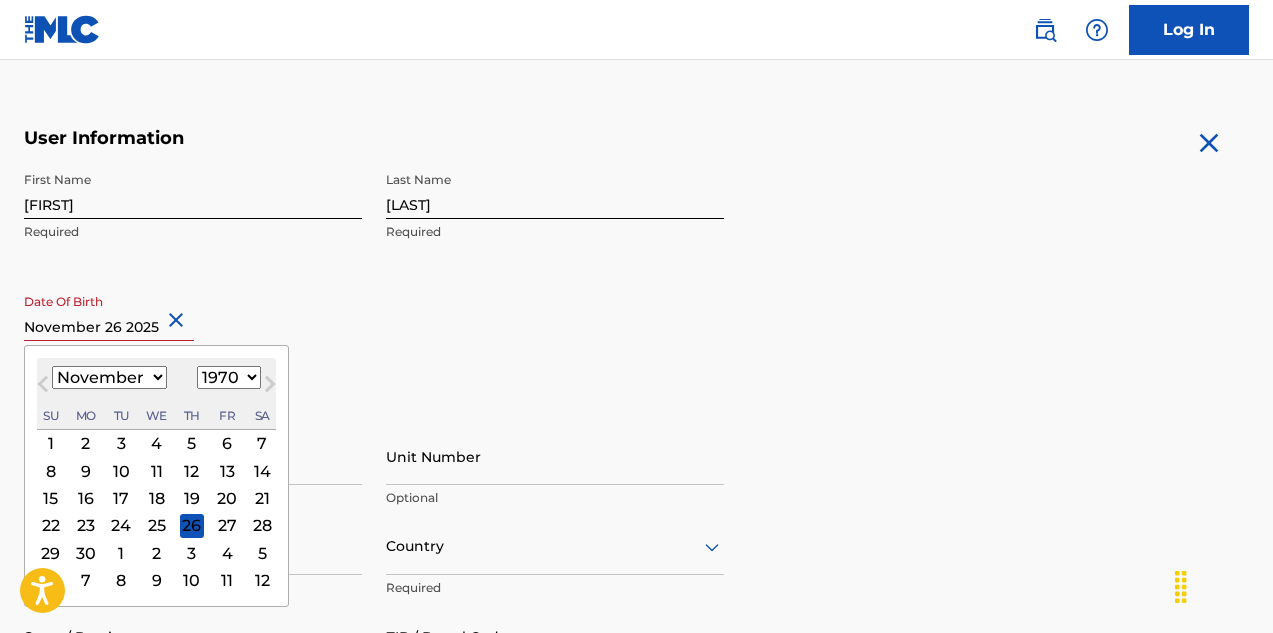click on "First Name [FIRST] Required Last Name [LAST] Required Date Of Birth [DATE]" at bounding box center [374, 284] 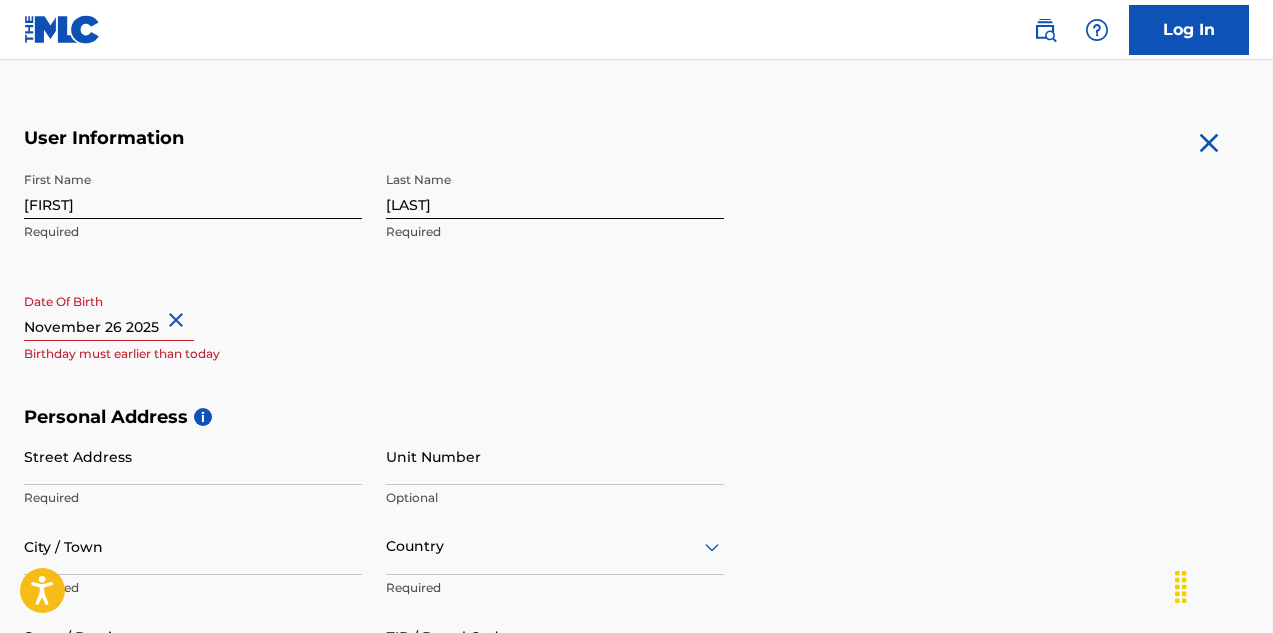 click at bounding box center [109, 312] 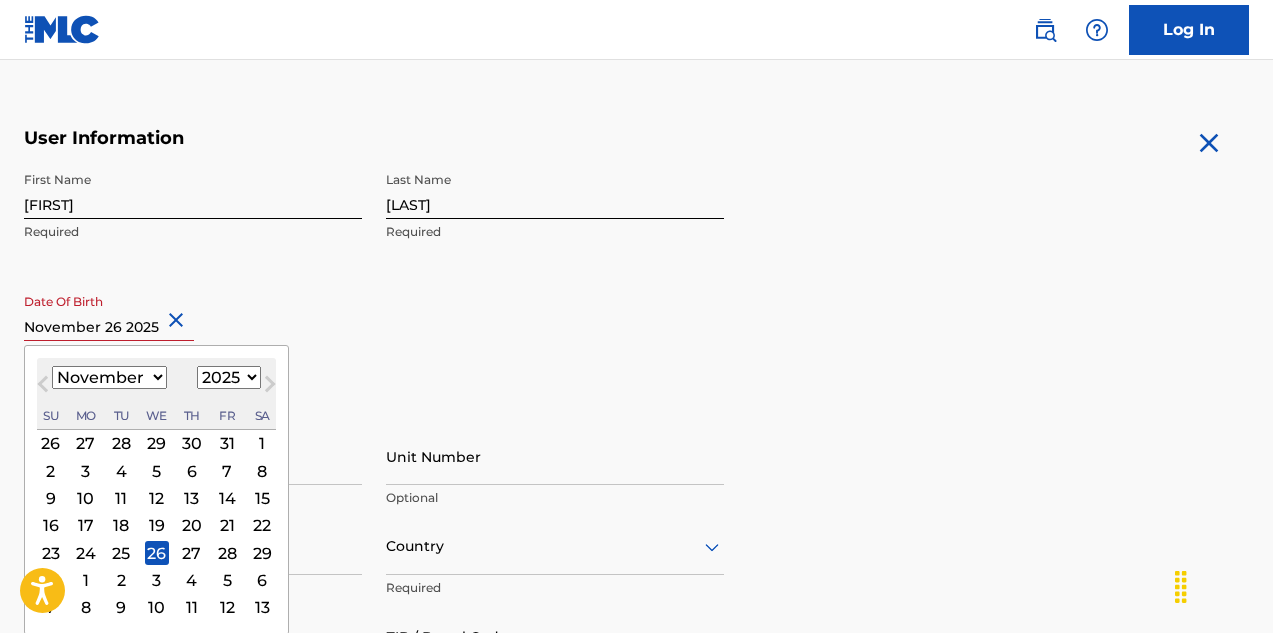 click on "1899 1900 1901 1902 1903 1904 1905 1906 1907 1908 1909 1910 1911 1912 1913 1914 1915 1916 1917 1918 1919 1920 1921 1922 1923 1924 1925 1926 1927 1928 1929 1930 1931 1932 1933 1934 1935 1936 1937 1938 1939 1940 1941 1942 1943 1944 1945 1946 1947 1948 1949 1950 1951 1952 1953 1954 1955 1956 1957 1958 1959 1960 1961 1962 1963 1964 1965 1966 1967 1968 1969 1970 1971 1972 1973 1974 1975 1976 1977 1978 1979 1980 1981 1982 1983 1984 1985 1986 1987 1988 1989 1990 1991 1992 1993 1994 1995 1996 1997 1998 1999 2000 2001 2002 2003 2004 2005 2006 2007 2008 2009 2010 2011 2012 2013 2014 2015 2016 2017 2018 2019 2020 2021 2022 2023 2024 2025 2026 2027 2028 2029 2030 2031 2032 2033 2034 2035 2036 2037 2038 2039 2040 2041 2042 2043 2044 2045 2046 2047 2048 2049 2050 2051 2052 2053 2054 2055 2056 2057 2058 2059 2060 2061 2062 2063 2064 2065 2066 2067 2068 2069 2070 2071 2072 2073 2074 2075 2076 2077 2078 2079 2080 2081 2082 2083 2084 2085 2086 2087 2088 2089 2090 2091 2092 2093 2094 2095 2096 2097 2098 2099 2100" at bounding box center [229, 377] 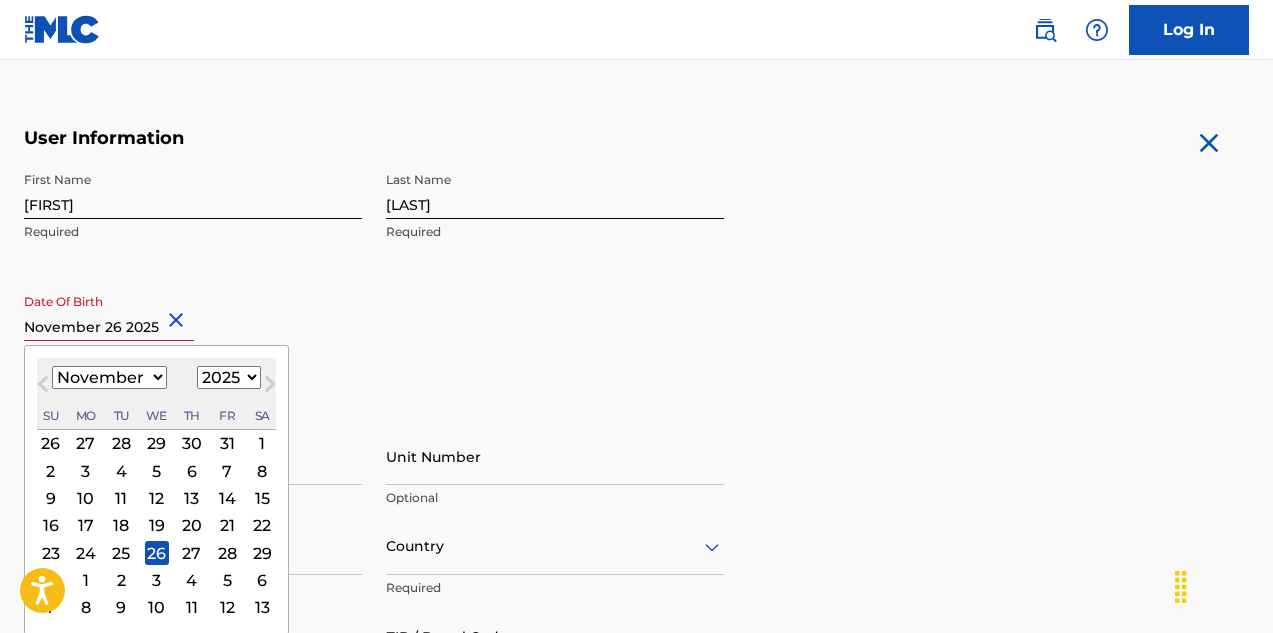 select on "1970" 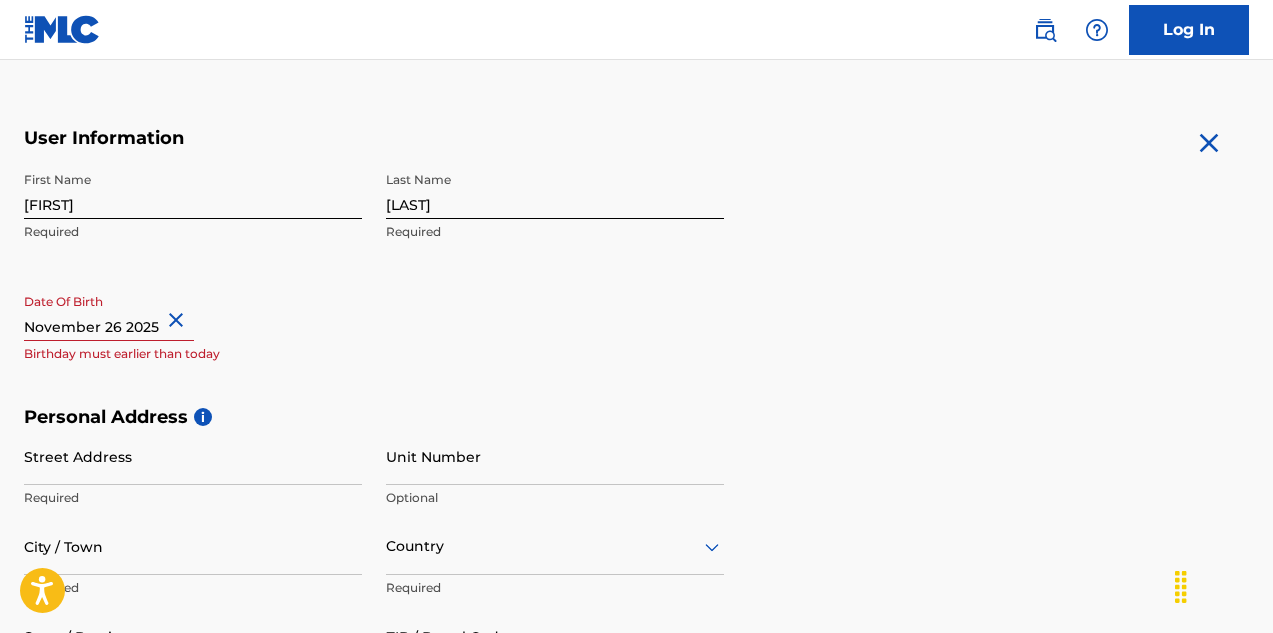 click on "First Name [FIRST] Required Last Name [LAST] Required Date Of Birth [DATE]" at bounding box center [374, 284] 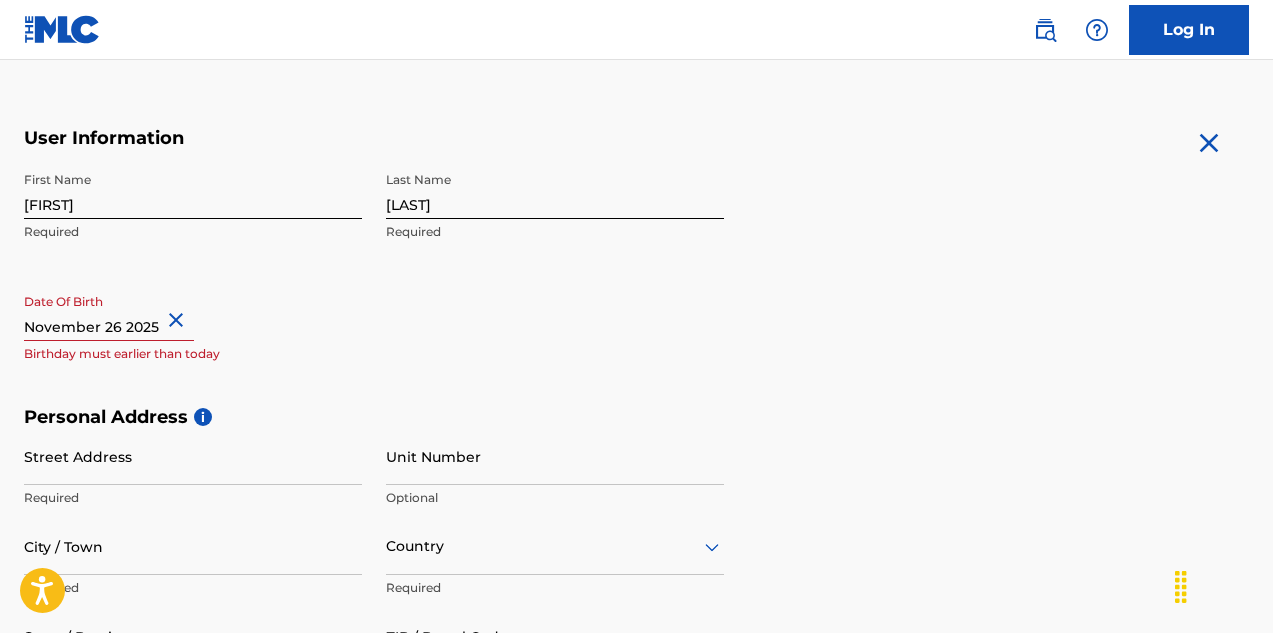 click at bounding box center (109, 312) 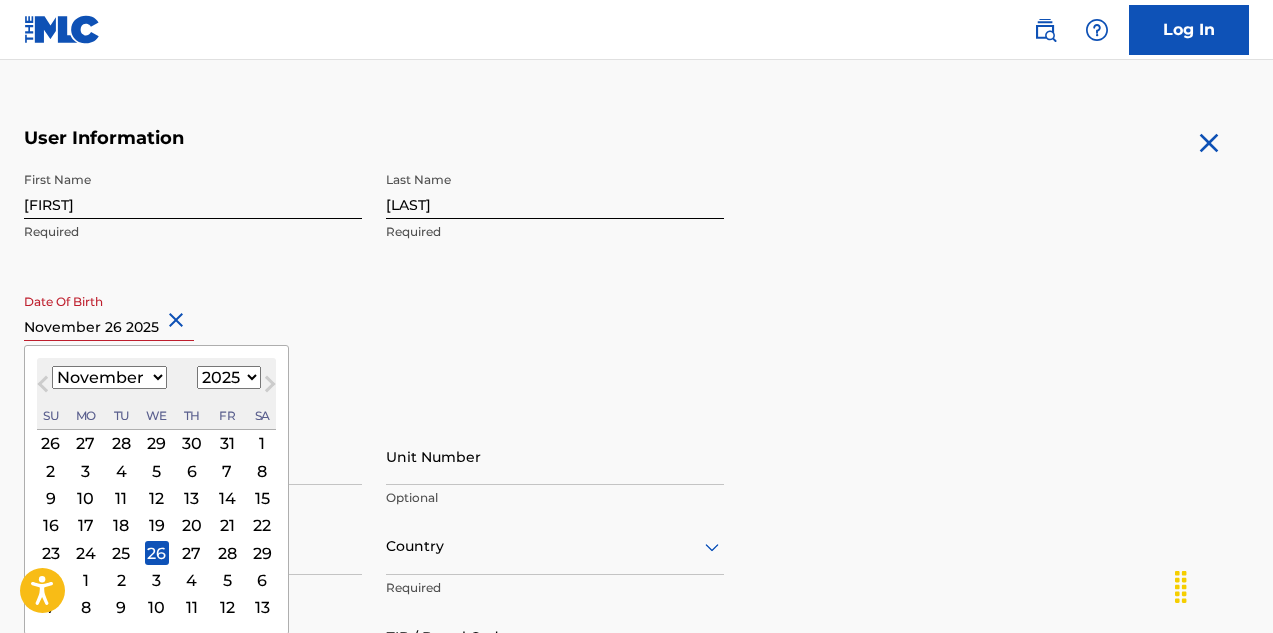 click on "1899 1900 1901 1902 1903 1904 1905 1906 1907 1908 1909 1910 1911 1912 1913 1914 1915 1916 1917 1918 1919 1920 1921 1922 1923 1924 1925 1926 1927 1928 1929 1930 1931 1932 1933 1934 1935 1936 1937 1938 1939 1940 1941 1942 1943 1944 1945 1946 1947 1948 1949 1950 1951 1952 1953 1954 1955 1956 1957 1958 1959 1960 1961 1962 1963 1964 1965 1966 1967 1968 1969 1970 1971 1972 1973 1974 1975 1976 1977 1978 1979 1980 1981 1982 1983 1984 1985 1986 1987 1988 1989 1990 1991 1992 1993 1994 1995 1996 1997 1998 1999 2000 2001 2002 2003 2004 2005 2006 2007 2008 2009 2010 2011 2012 2013 2014 2015 2016 2017 2018 2019 2020 2021 2022 2023 2024 2025 2026 2027 2028 2029 2030 2031 2032 2033 2034 2035 2036 2037 2038 2039 2040 2041 2042 2043 2044 2045 2046 2047 2048 2049 2050 2051 2052 2053 2054 2055 2056 2057 2058 2059 2060 2061 2062 2063 2064 2065 2066 2067 2068 2069 2070 2071 2072 2073 2074 2075 2076 2077 2078 2079 2080 2081 2082 2083 2084 2085 2086 2087 2088 2089 2090 2091 2092 2093 2094 2095 2096 2097 2098 2099 2100" at bounding box center [229, 377] 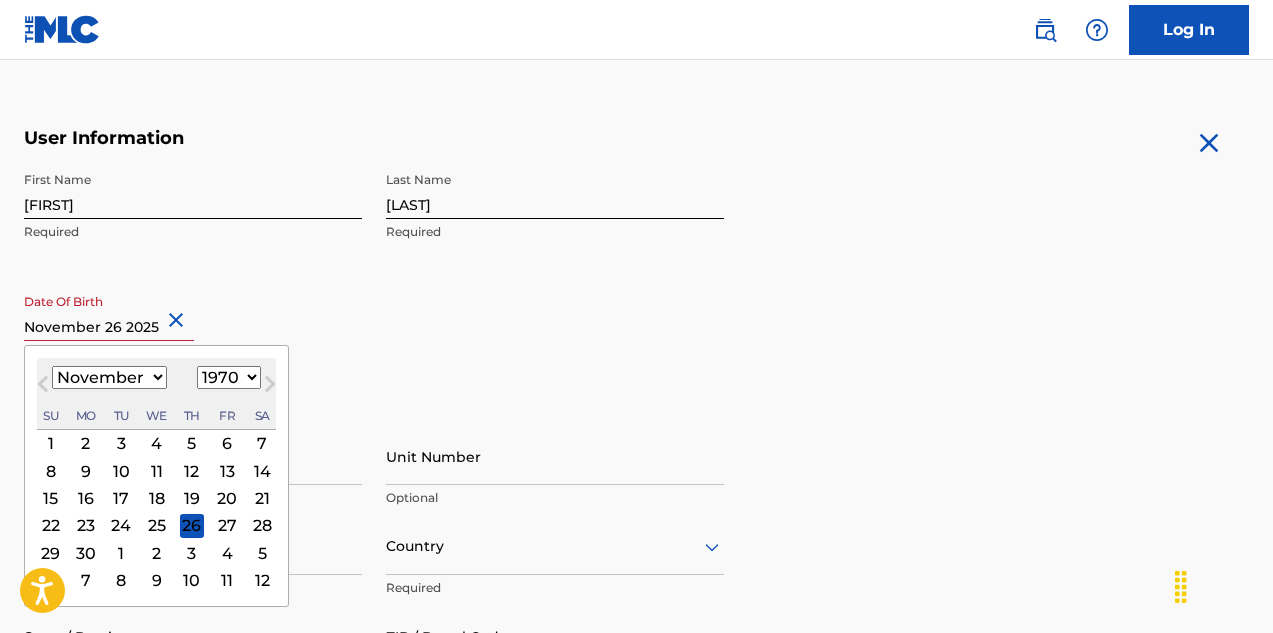 click on "26" at bounding box center [192, 525] 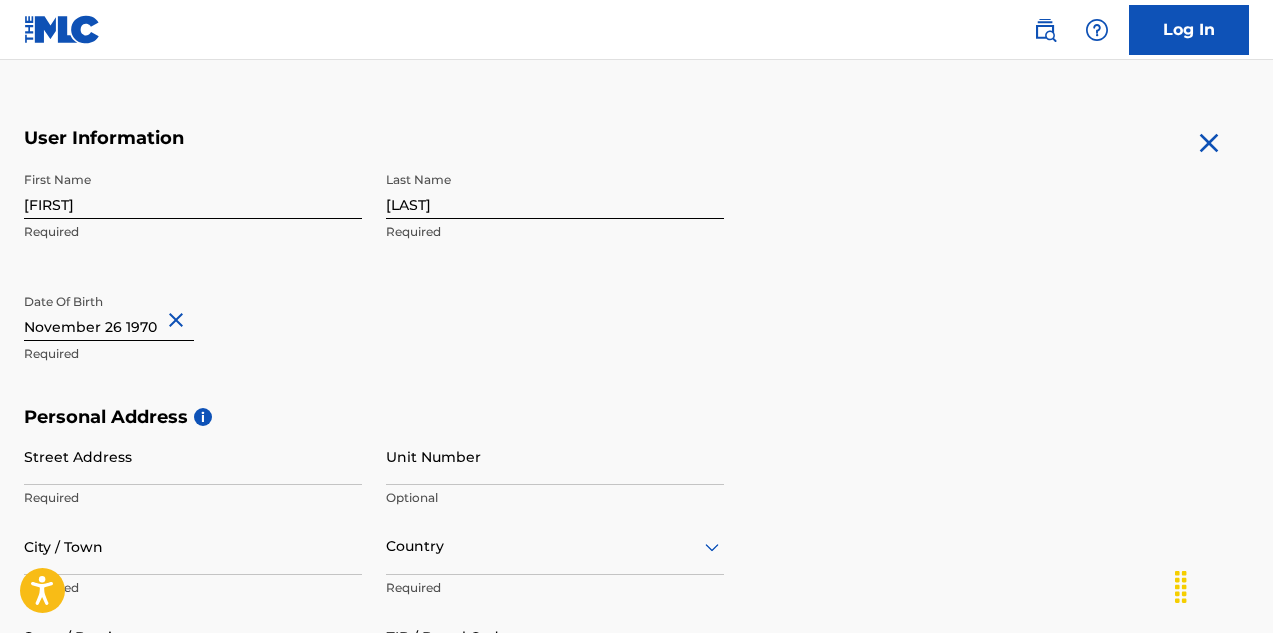 drag, startPoint x: 288, startPoint y: 350, endPoint x: 297, endPoint y: 358, distance: 12.0415945 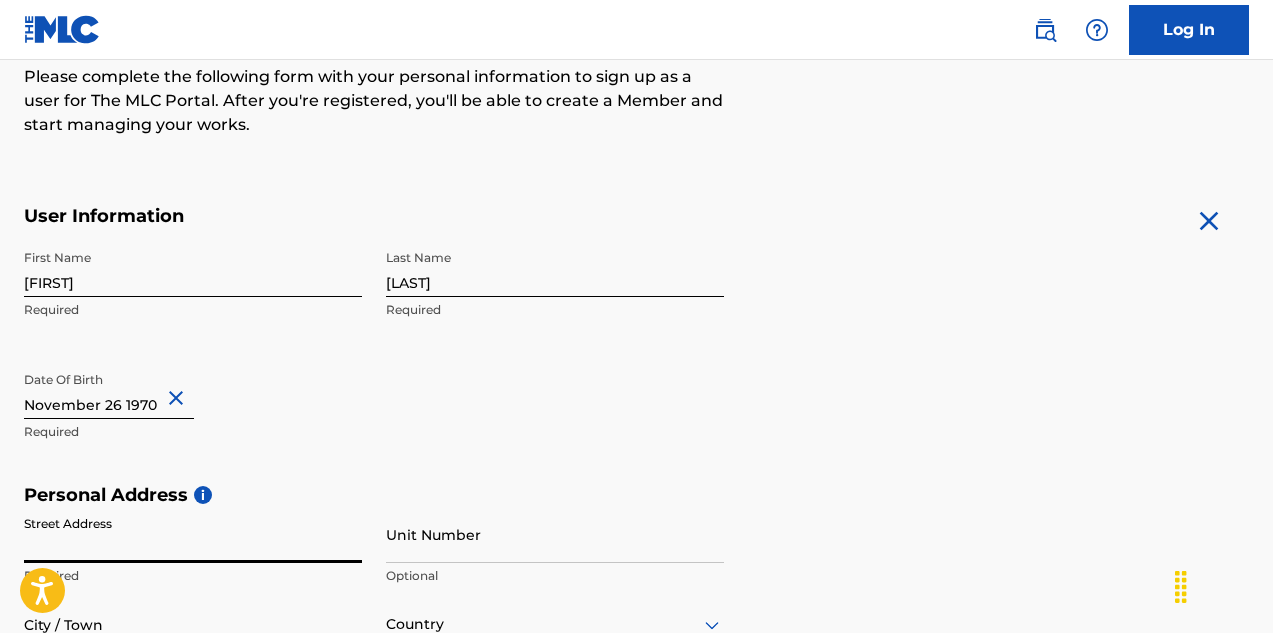 scroll, scrollTop: 212, scrollLeft: 0, axis: vertical 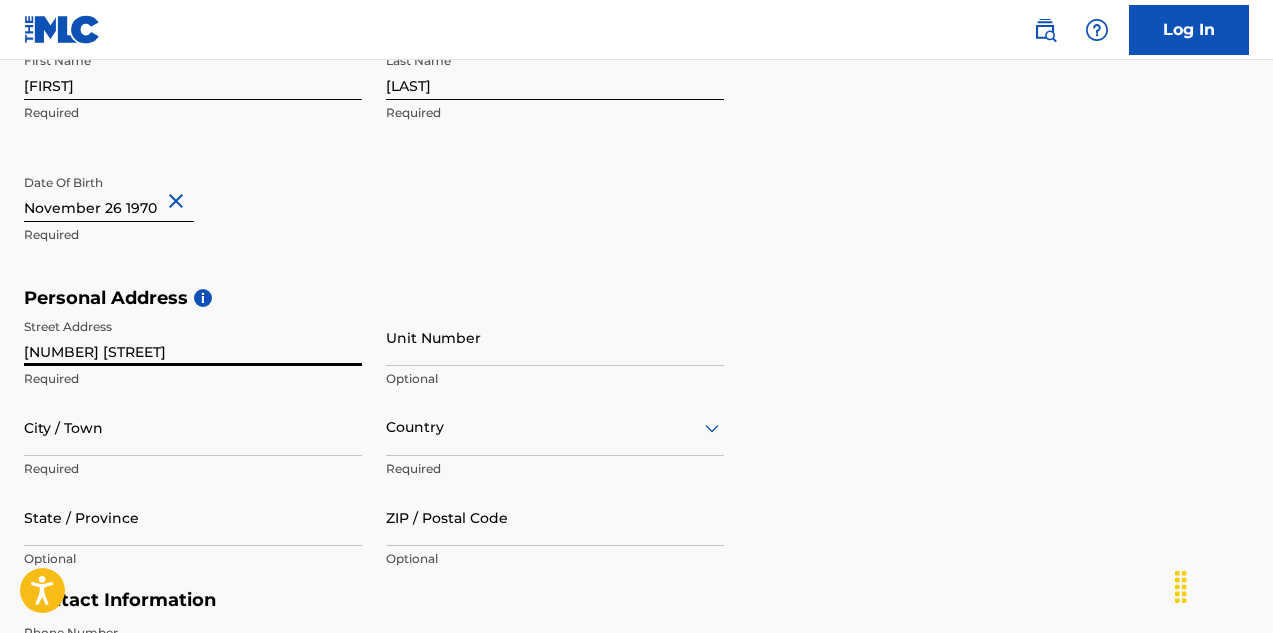 type on "[NUMBER] [STREET]" 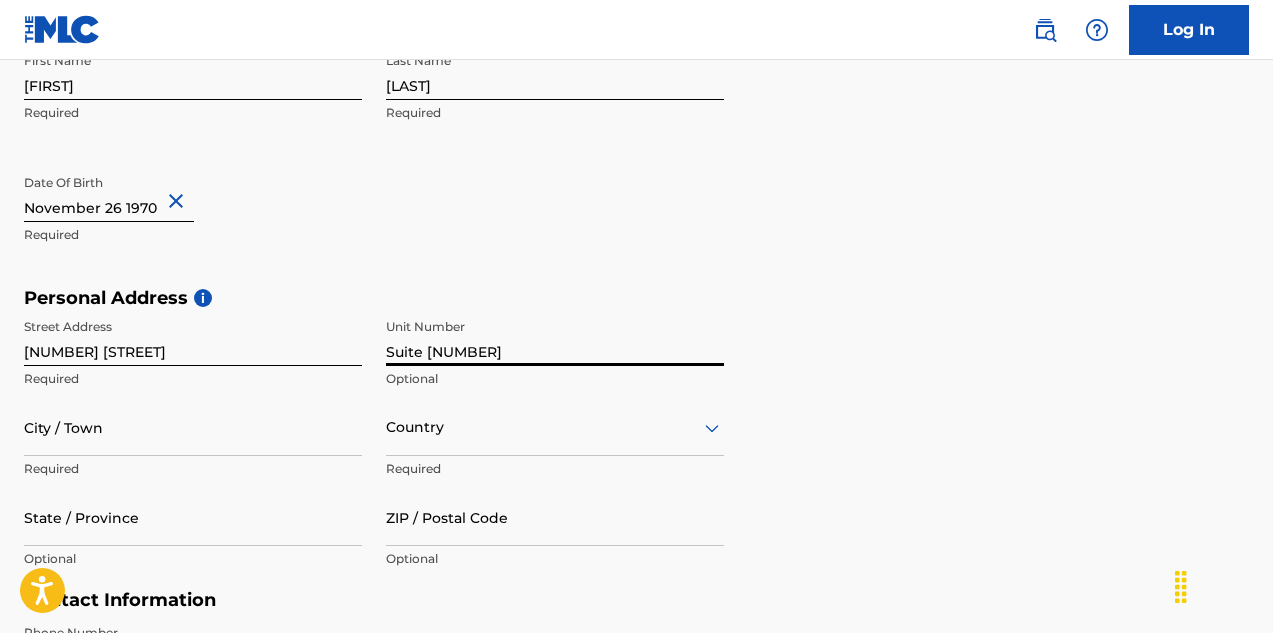 type on "Suite [NUMBER]" 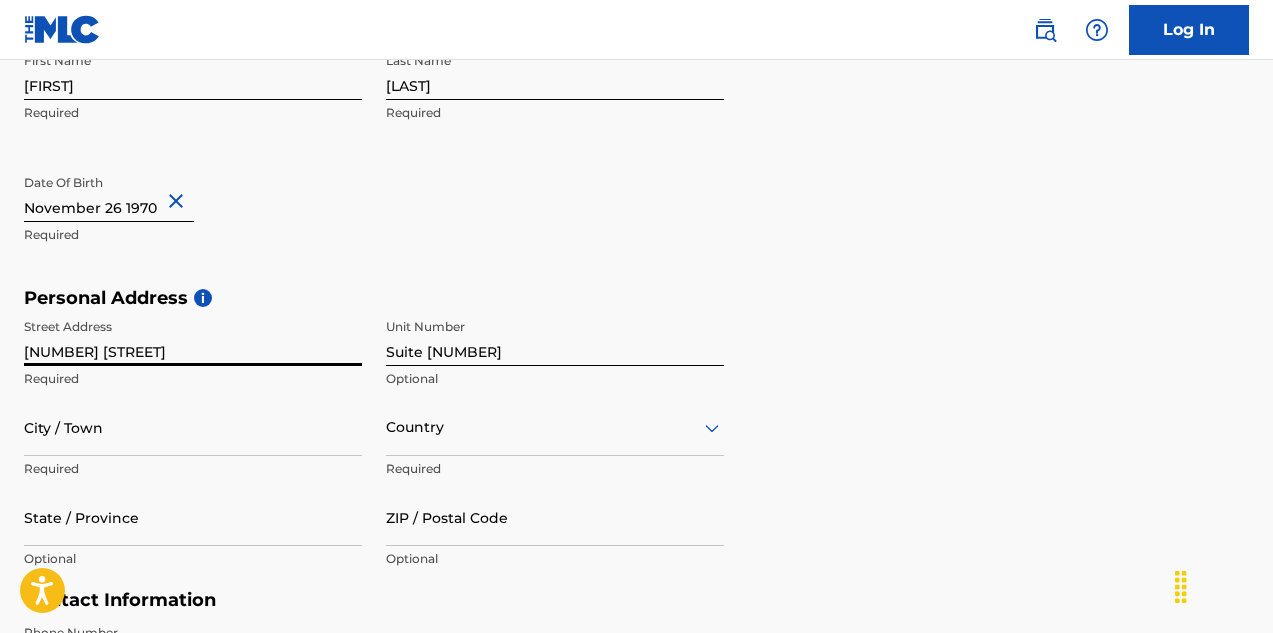 click on "[NUMBER] [STREET]" at bounding box center (193, 337) 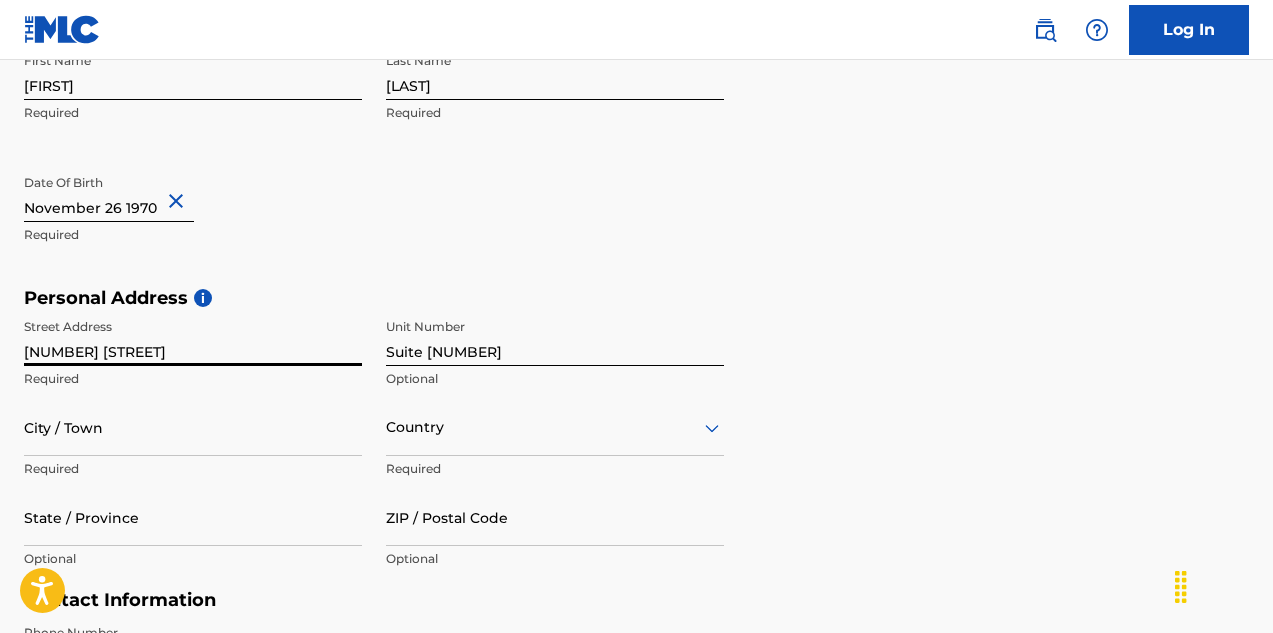 type on "[NUMBER] [STREET]" 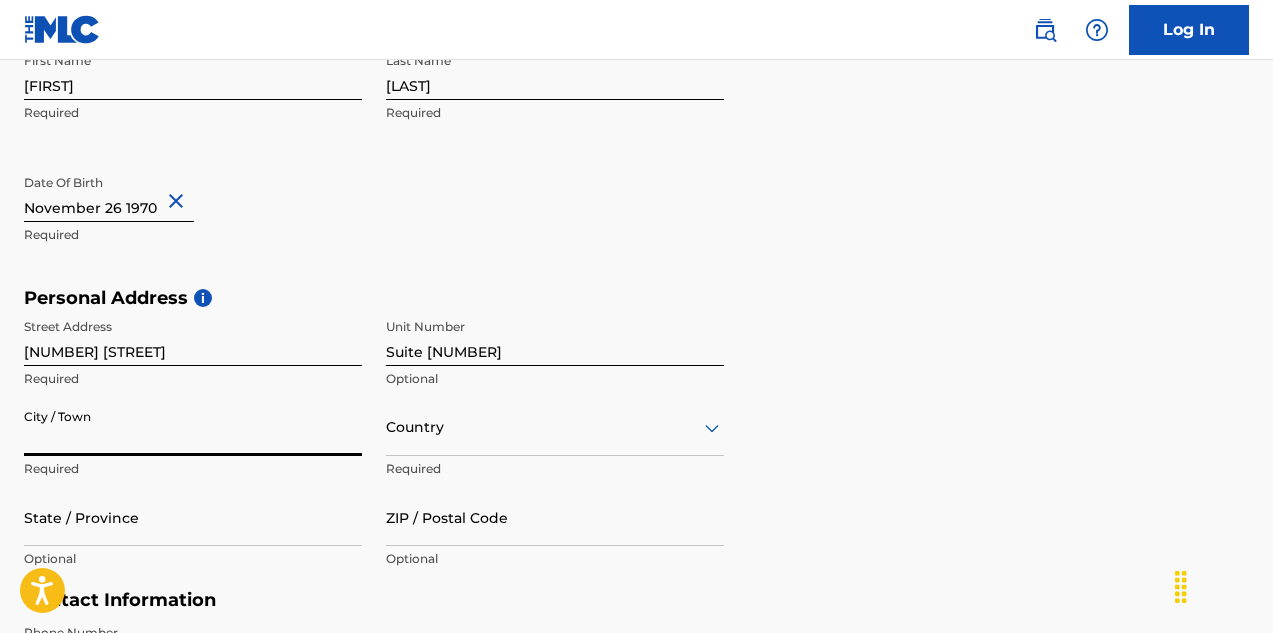 click on "City / Town" at bounding box center [193, 427] 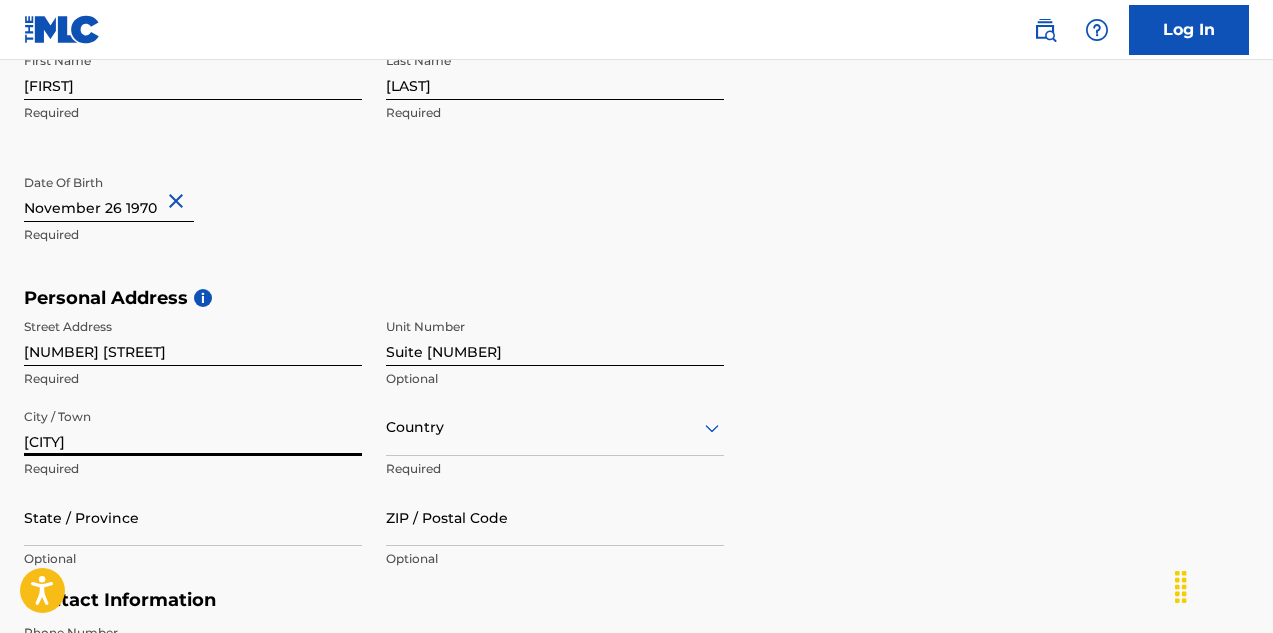 type on "[CITY]" 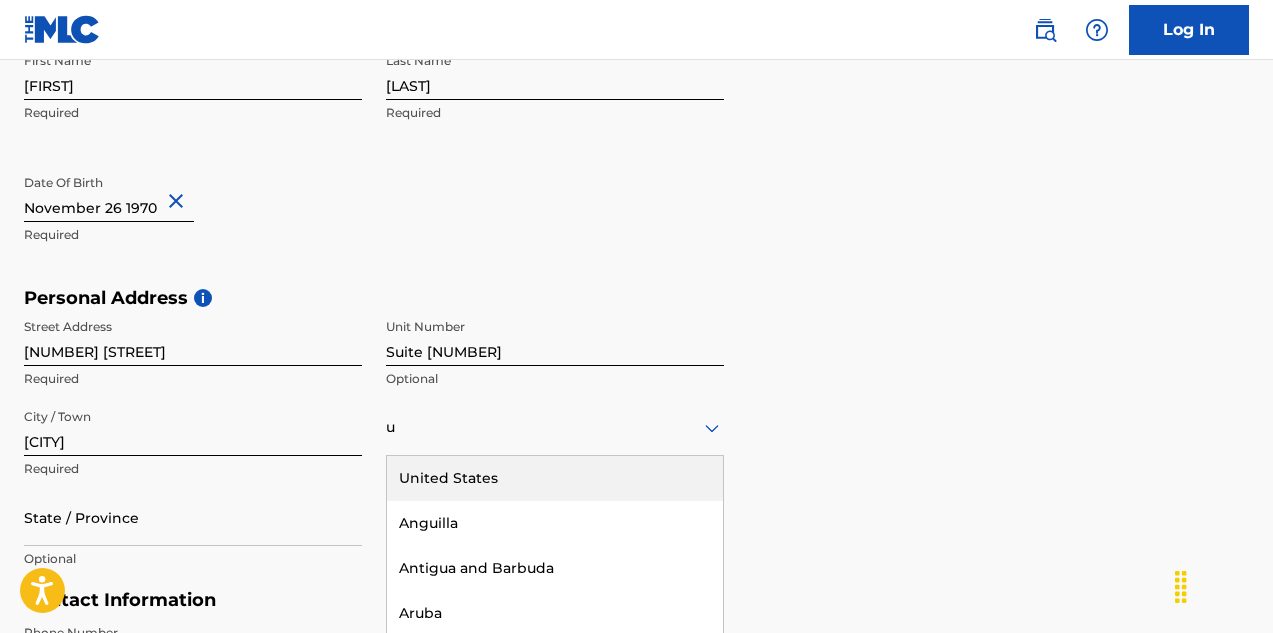 scroll, scrollTop: 585, scrollLeft: 0, axis: vertical 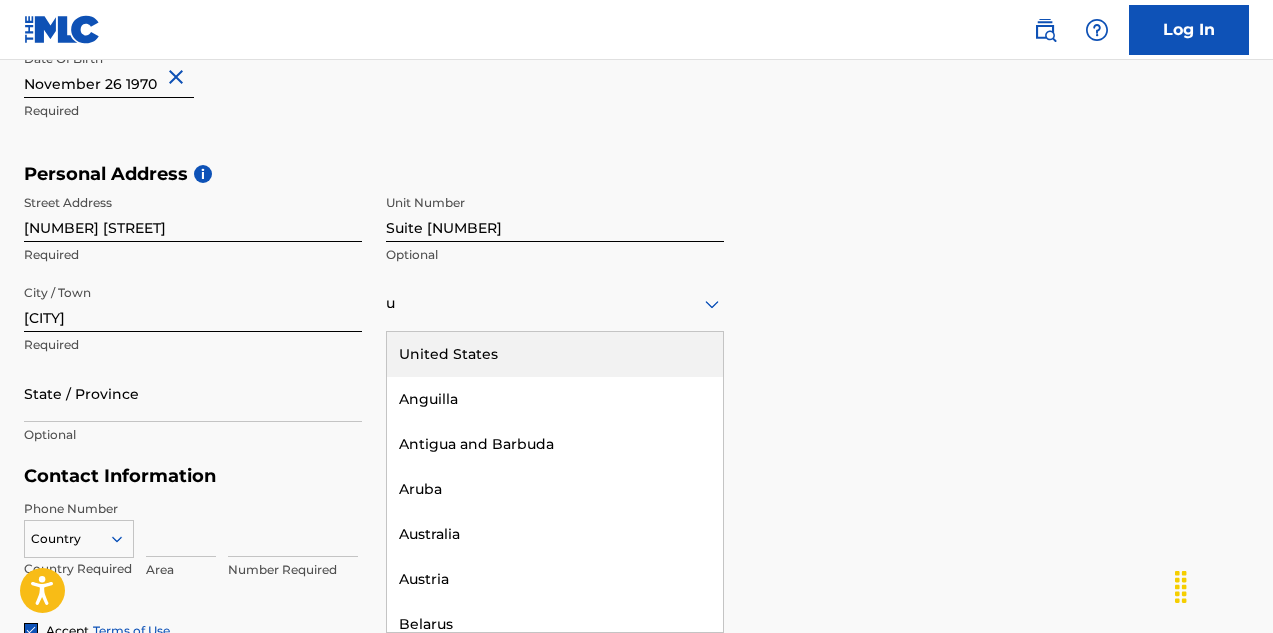 type on "un" 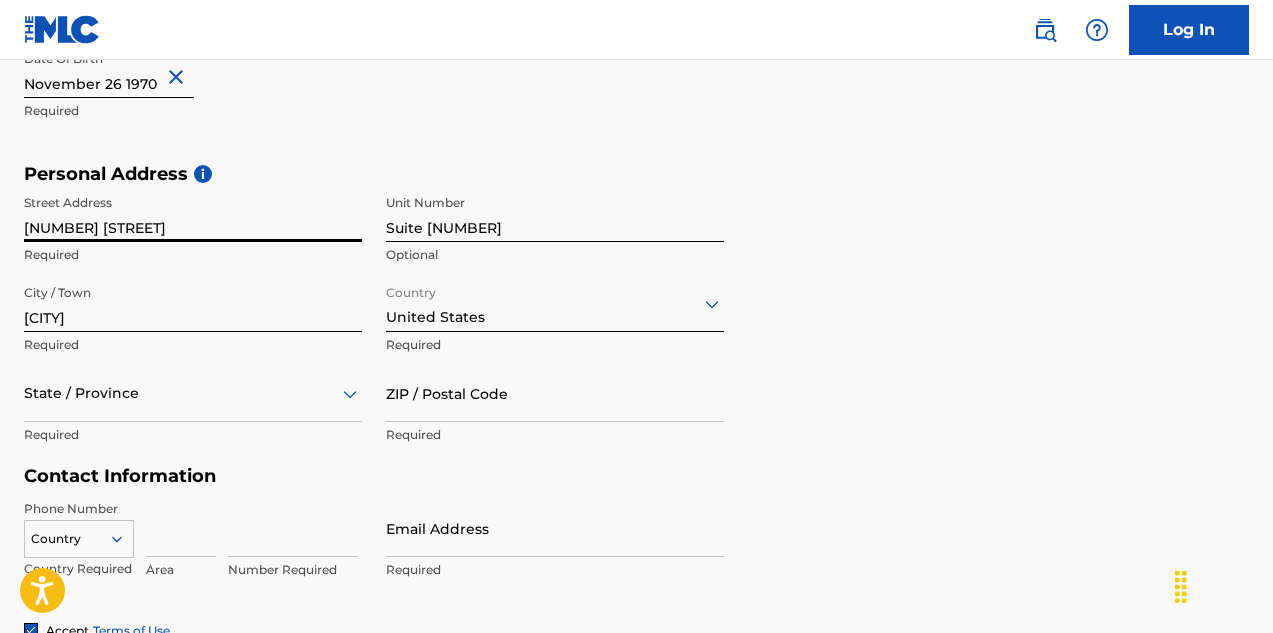 click on "[NUMBER] [STREET]" at bounding box center (193, 213) 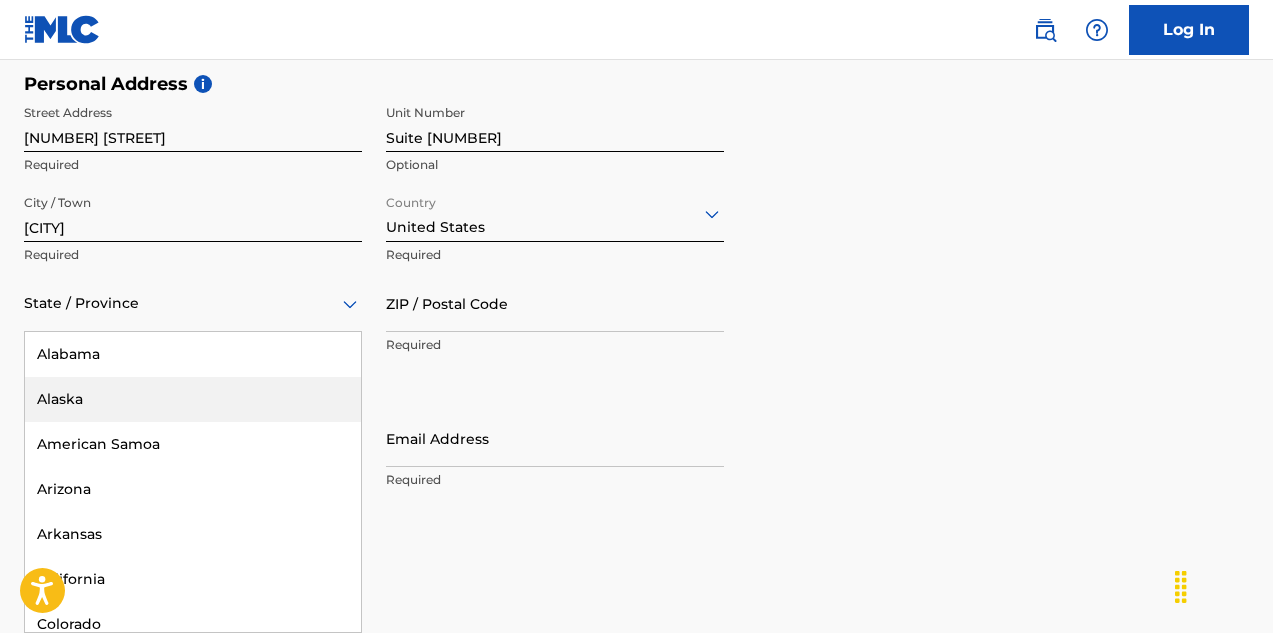 type on "g" 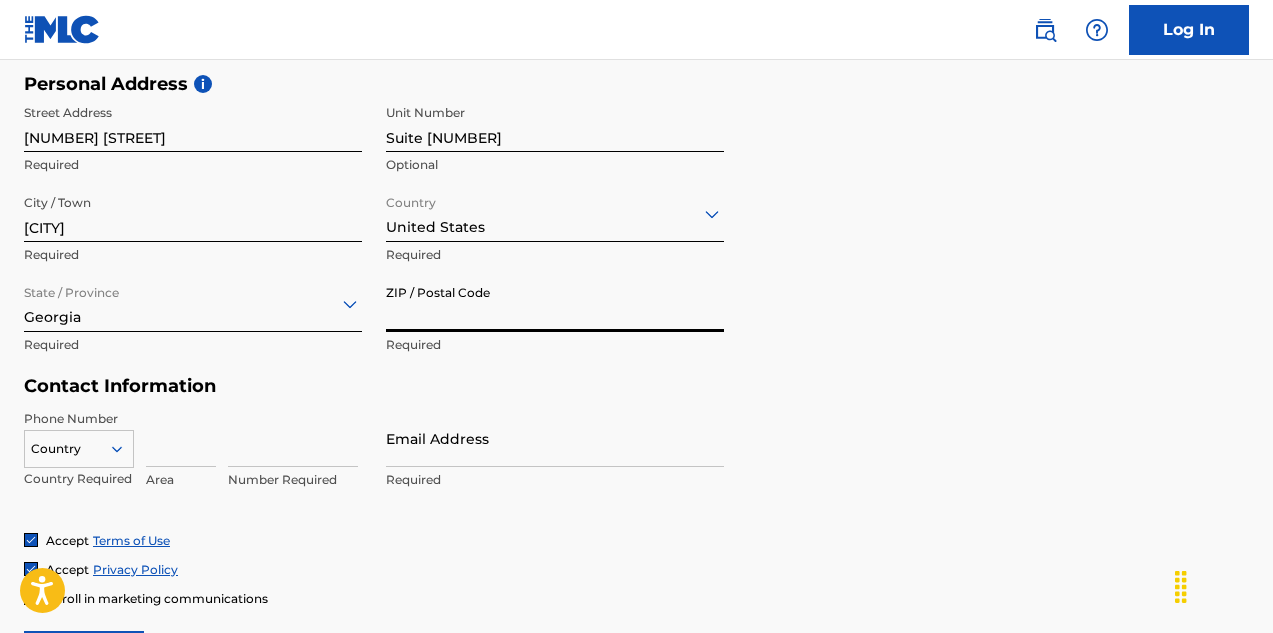 click on "ZIP / Postal Code" at bounding box center [555, 303] 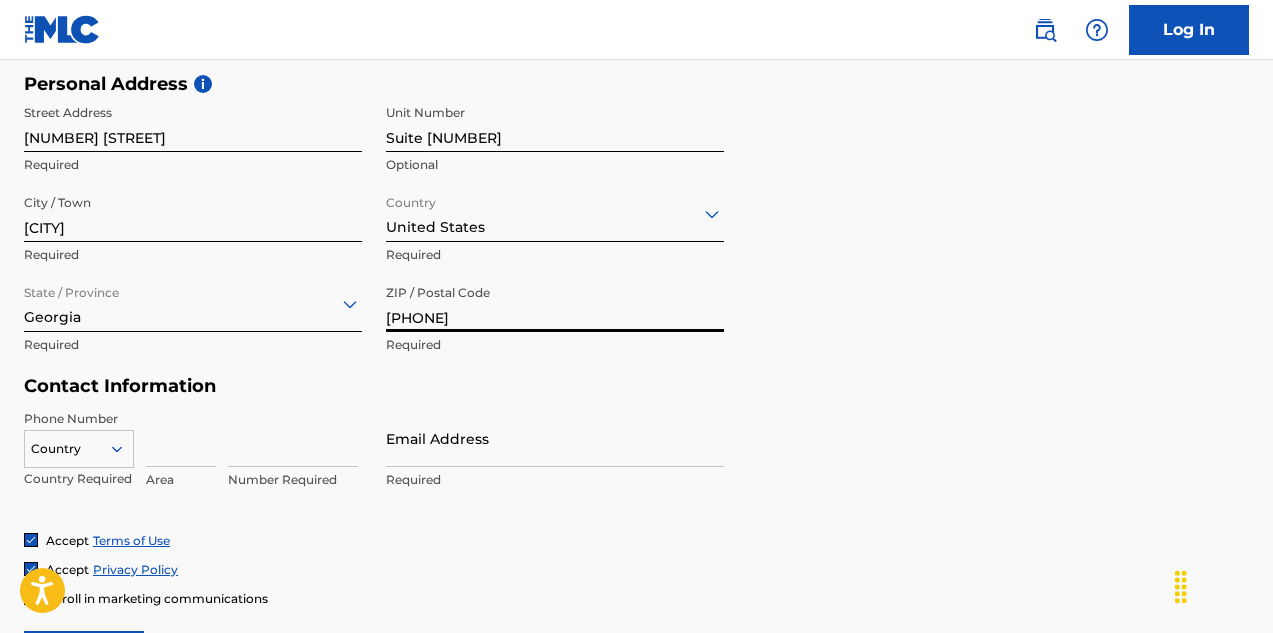 type on "[PHONE]" 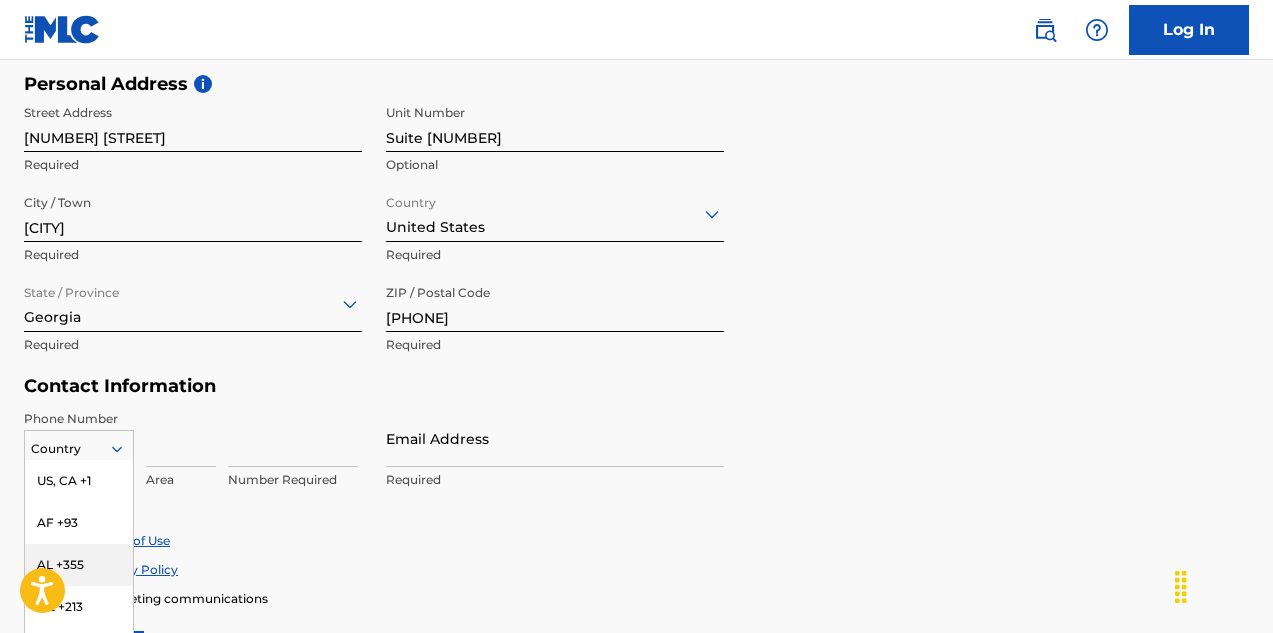 scroll, scrollTop: 802, scrollLeft: 0, axis: vertical 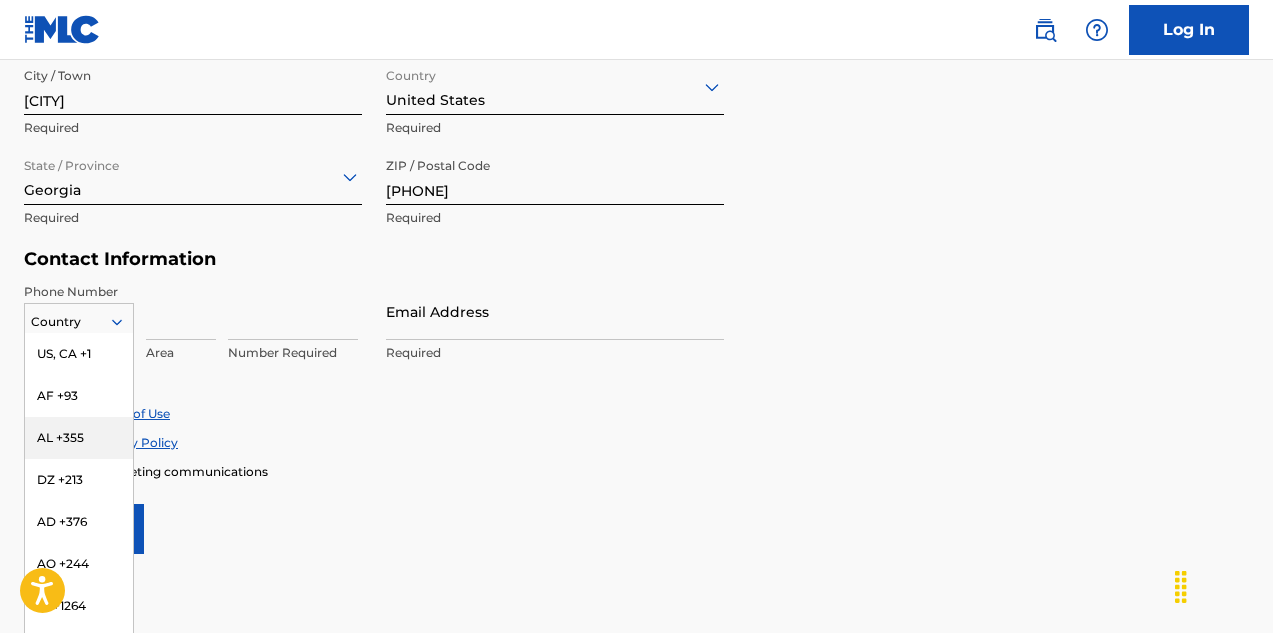click on "[STATE] +[PHONE], 3 of 216. 216 results available. Use Up and Down to choose options, press Enter to select the currently focused option, press Escape to exit the menu, press Tab to select the option and exit the menu. Country US, CA +1 AF +93 AL +355 DZ +213 AD +376 AO +244 AI +1264 AG +1268 AR +54 AM +374 AW +297 AU +61 AT +43 AZ +994 BS +1242 BH +973 BD +880 BB +1246 BY +375 BE +32 BZ +501 BJ +229 BM +1441 BT +975 BO +591 BA +387 BW +267 BR +55 BN +673 BG +359 BF +226 BI +257 KH +855 CM +237 CV +238 KY +1345 CF +236 TD +235 CL +56 CN +86 CO +57 KM +269 CG, CD +242 CK +682 CR +506 CI +225 HR +385 CU +53 CY +357 CZ +420 DK +45 DJ +253 DM +1767 DO +1809 EC +593 EG +20 SV +503 GQ +240 ER +291 EE +372 ET +251 FK +500 FO +298 FJ +679 FI +358 FR +33 GF +594 PF +689 GA +241 GM +220 GE +995 DE +49 GH +233 GI +350 GR +30 GL +299 GD +1473 GP +590 GT +502 GN +224 GW +245 GY +592 HT +509 VA, IT +39 HN +504 HK +852 HU +36 IS +354 IN +91 ID +62 IR +98 IQ +964 IE +353 IL +972 JM +1876 JP +81 JO +962 KZ +7 KE +254 KI +686 KP +850" at bounding box center [79, 318] 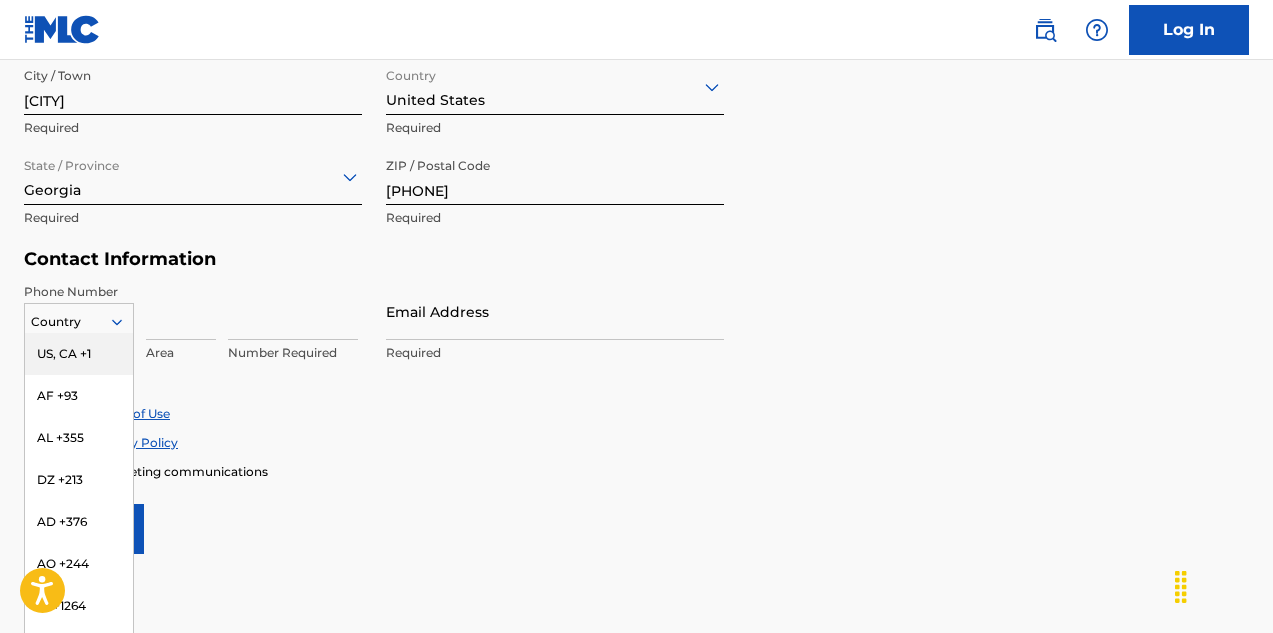 drag, startPoint x: 73, startPoint y: 350, endPoint x: 84, endPoint y: 348, distance: 11.18034 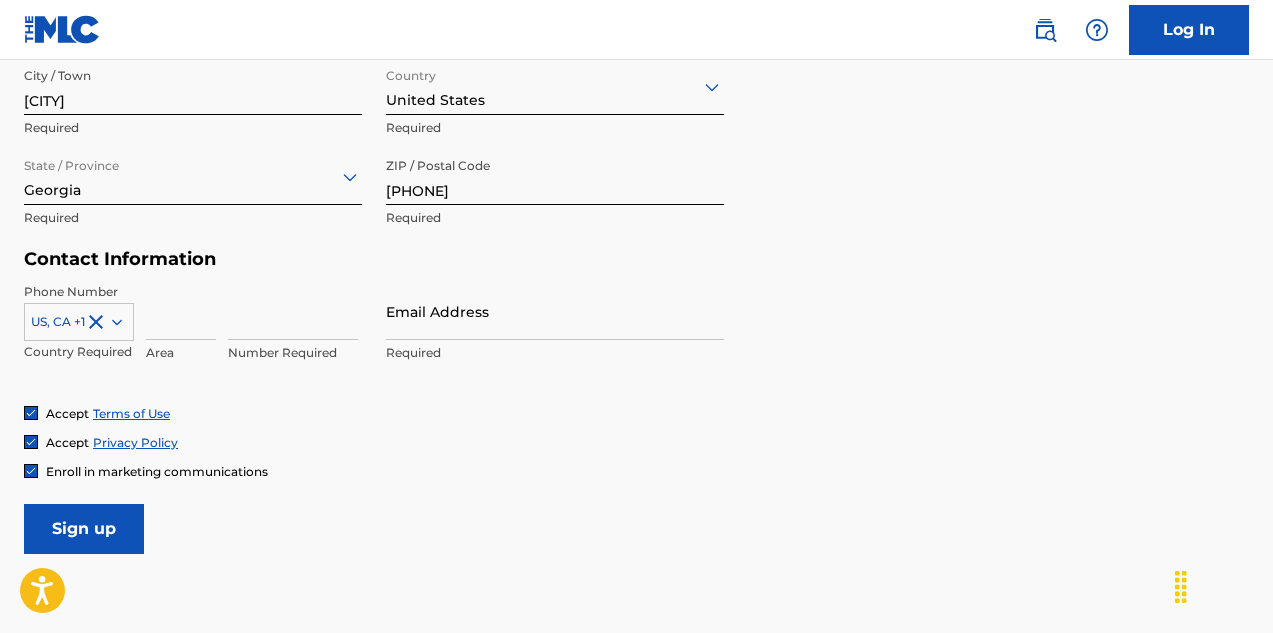 click at bounding box center (181, 311) 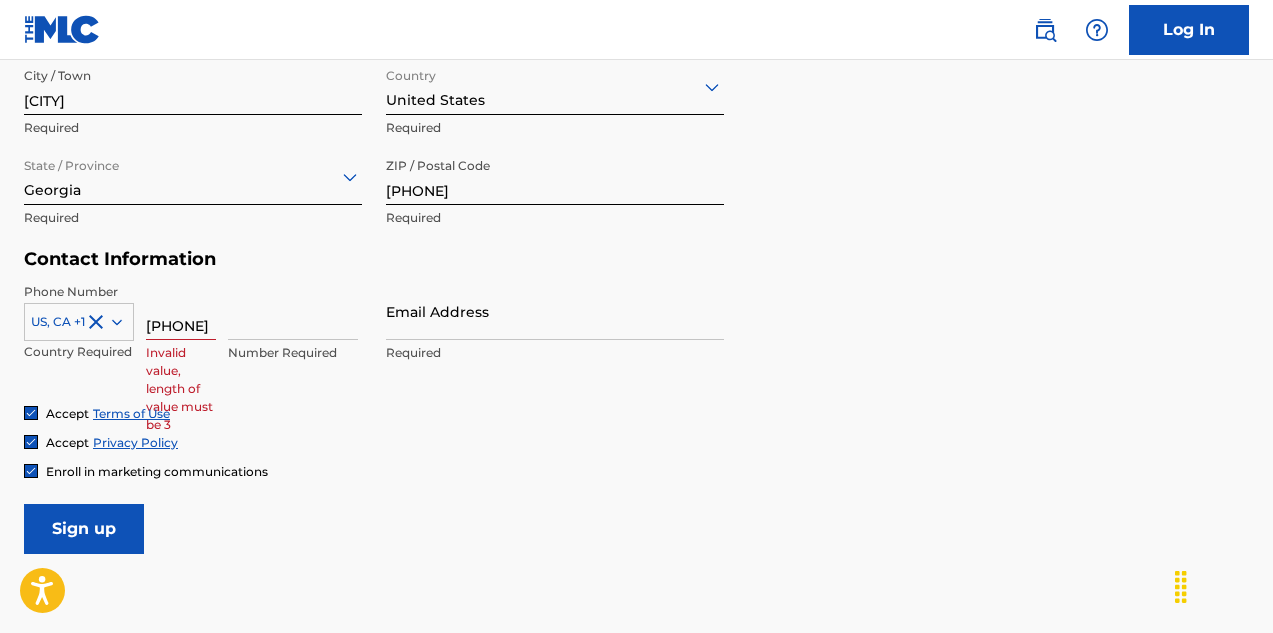 scroll, scrollTop: 0, scrollLeft: 0, axis: both 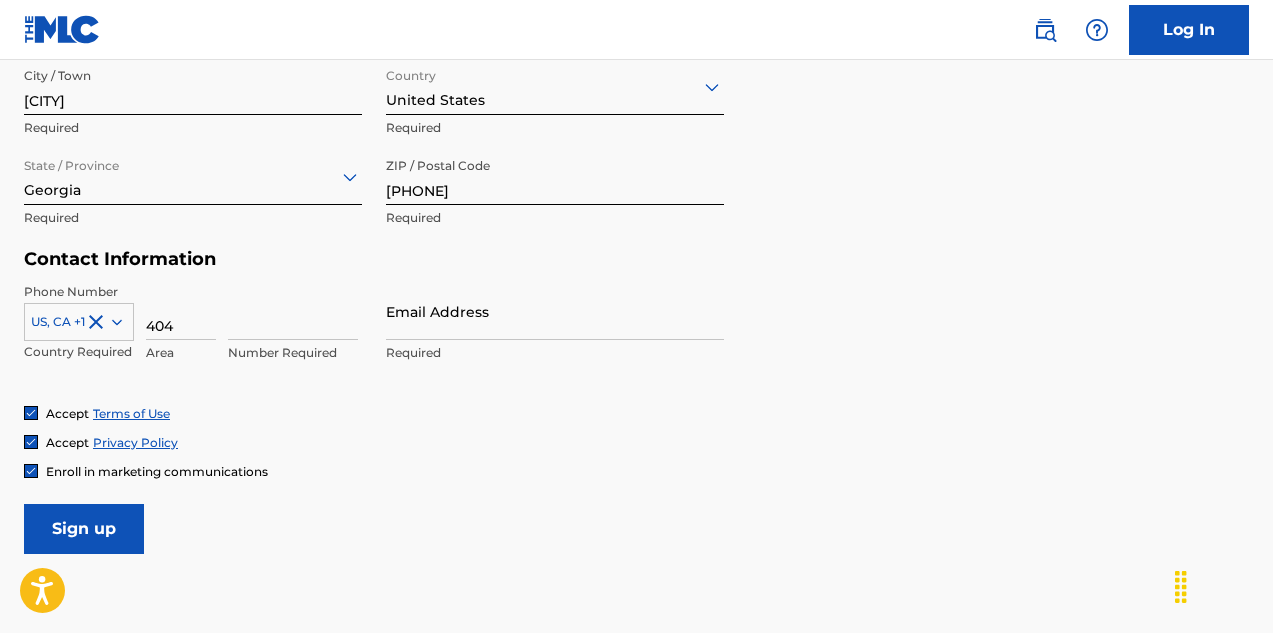 type on "404" 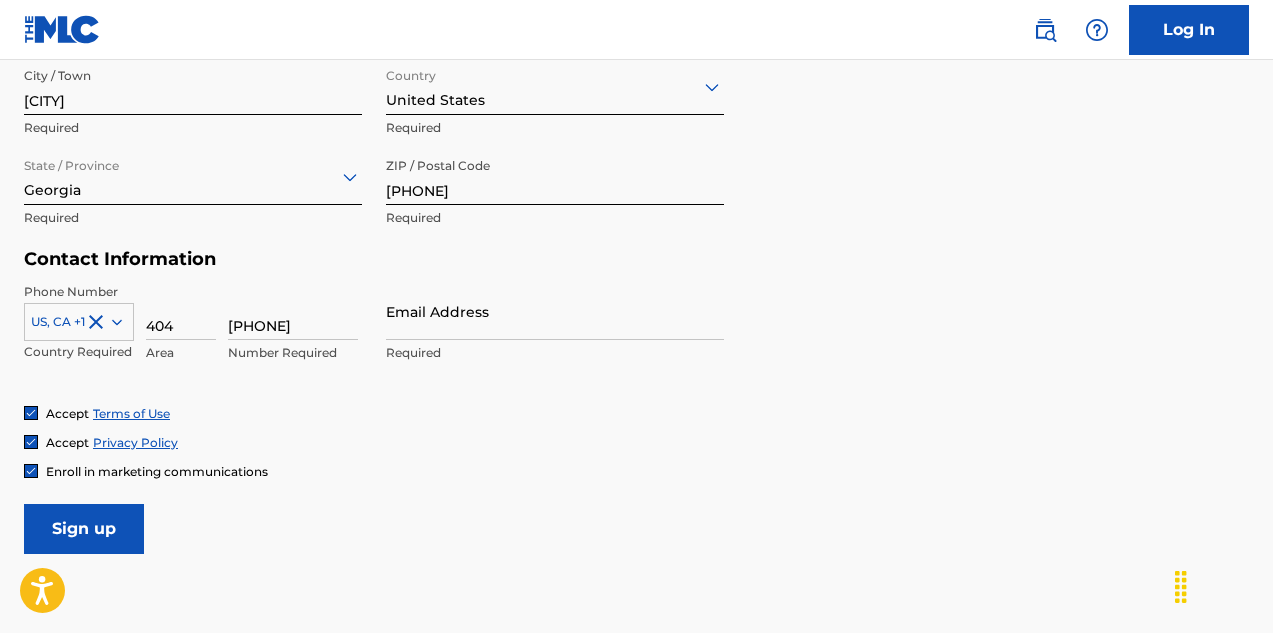 type on "[PHONE]" 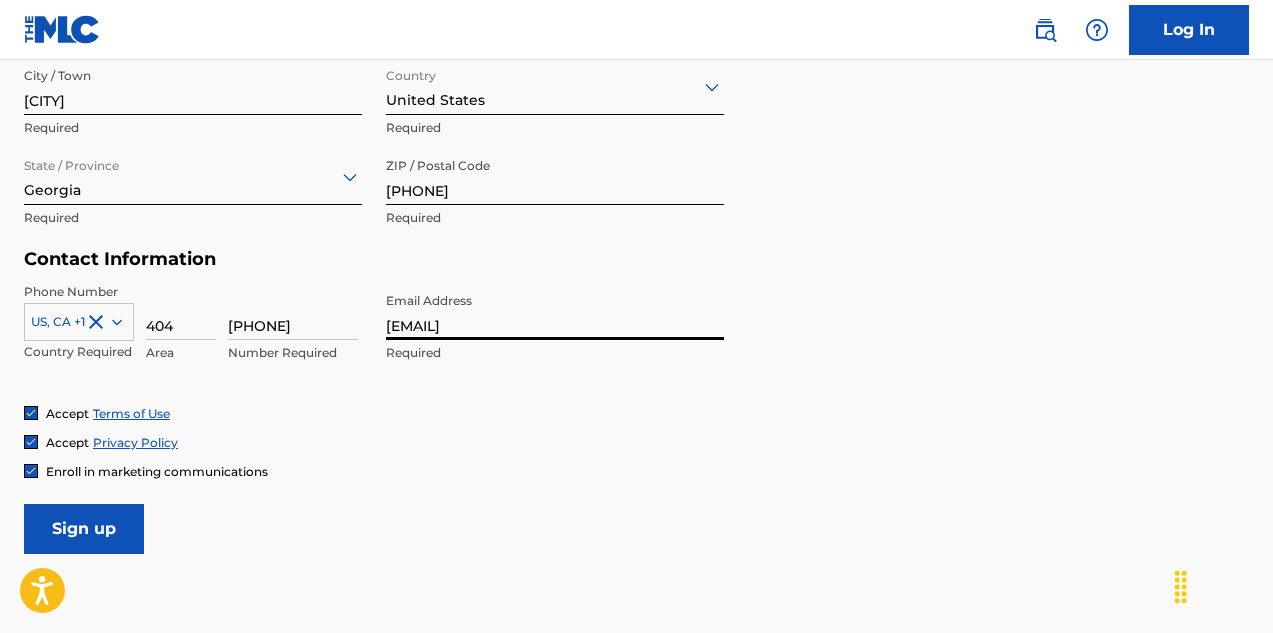 click at bounding box center [31, 471] 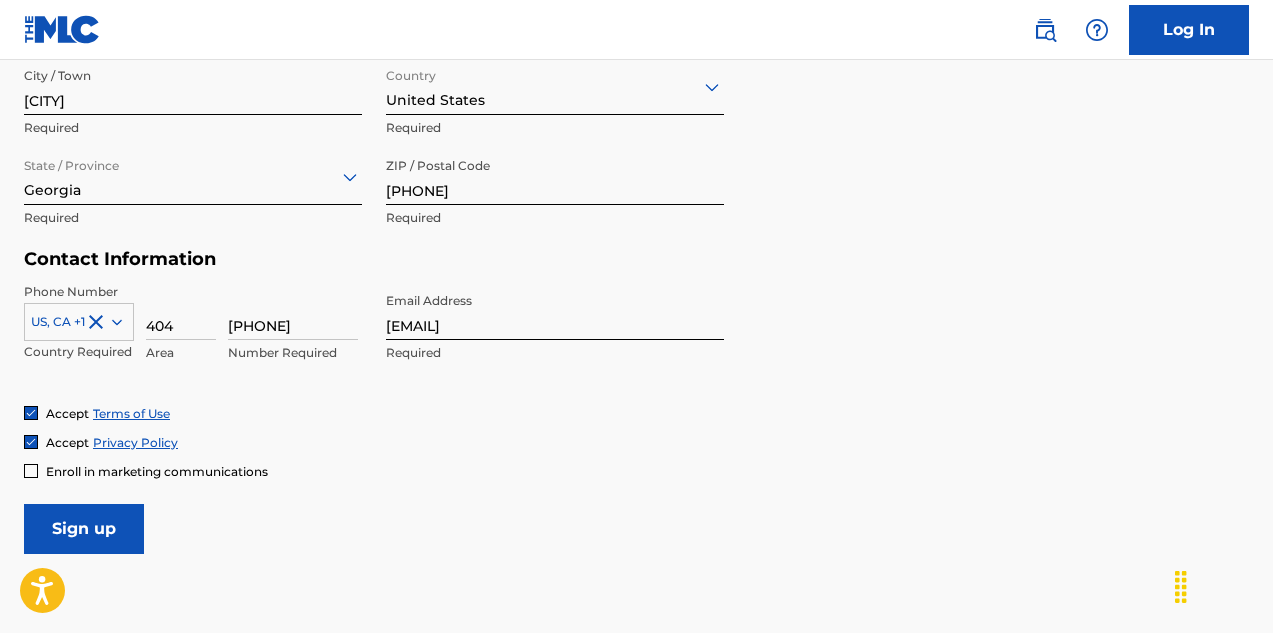 click on "Sign up" at bounding box center (84, 529) 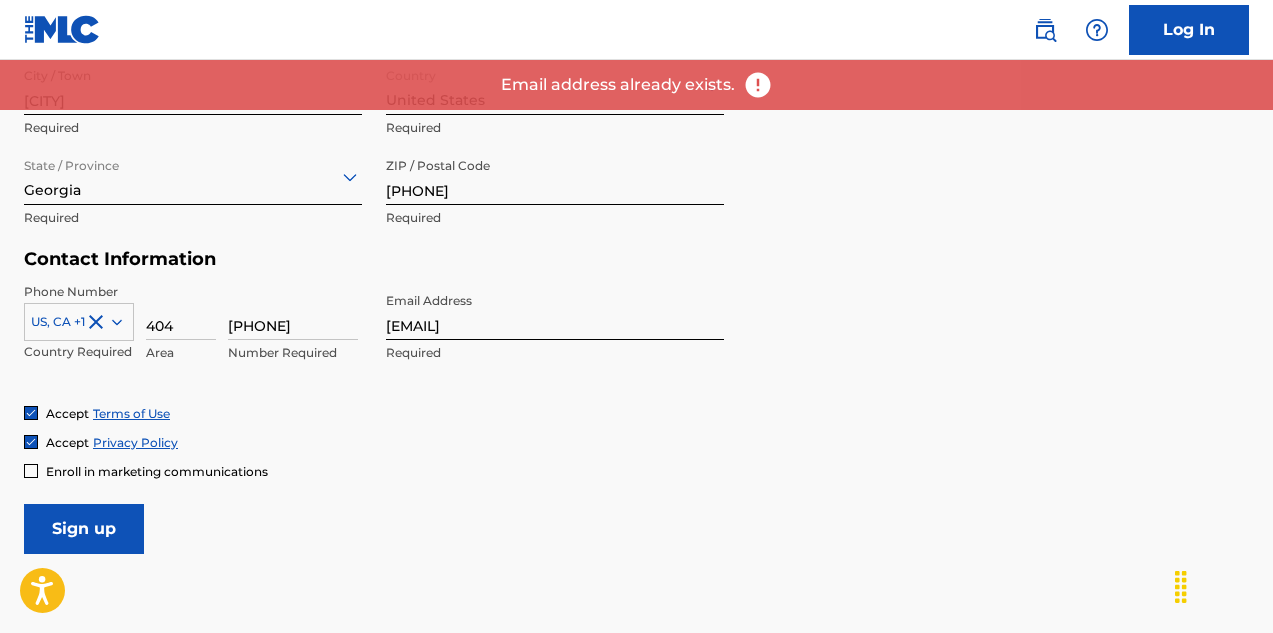 click on "[EMAIL]" at bounding box center (555, 311) 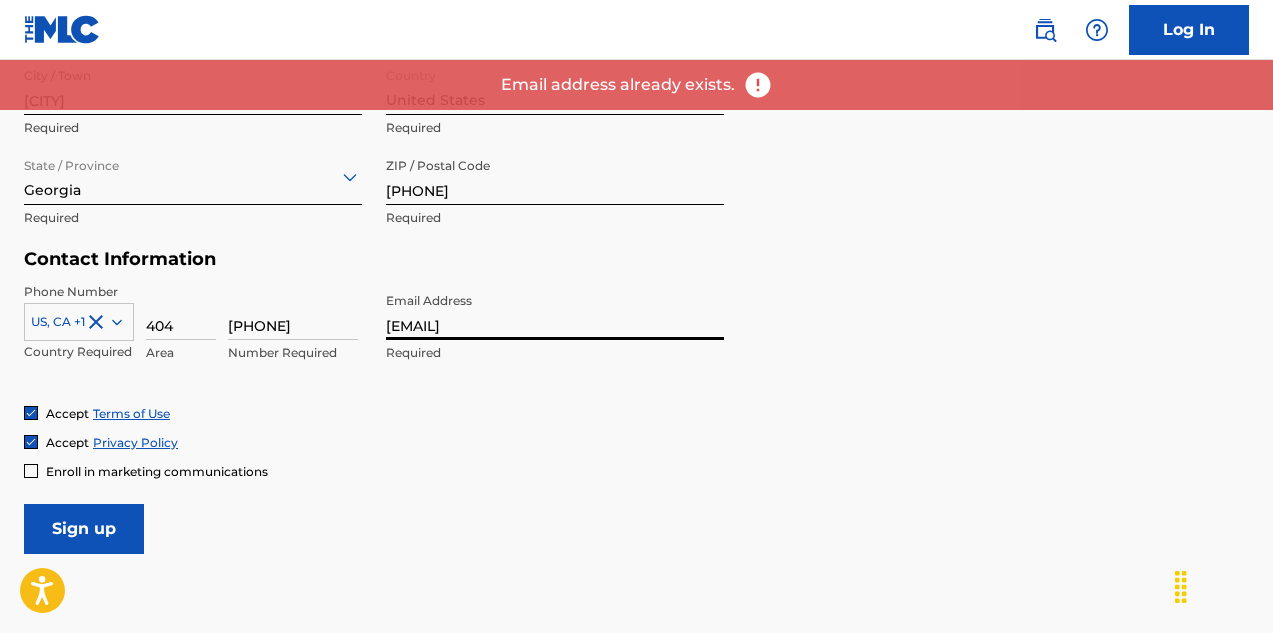 click on "[EMAIL]" at bounding box center [555, 311] 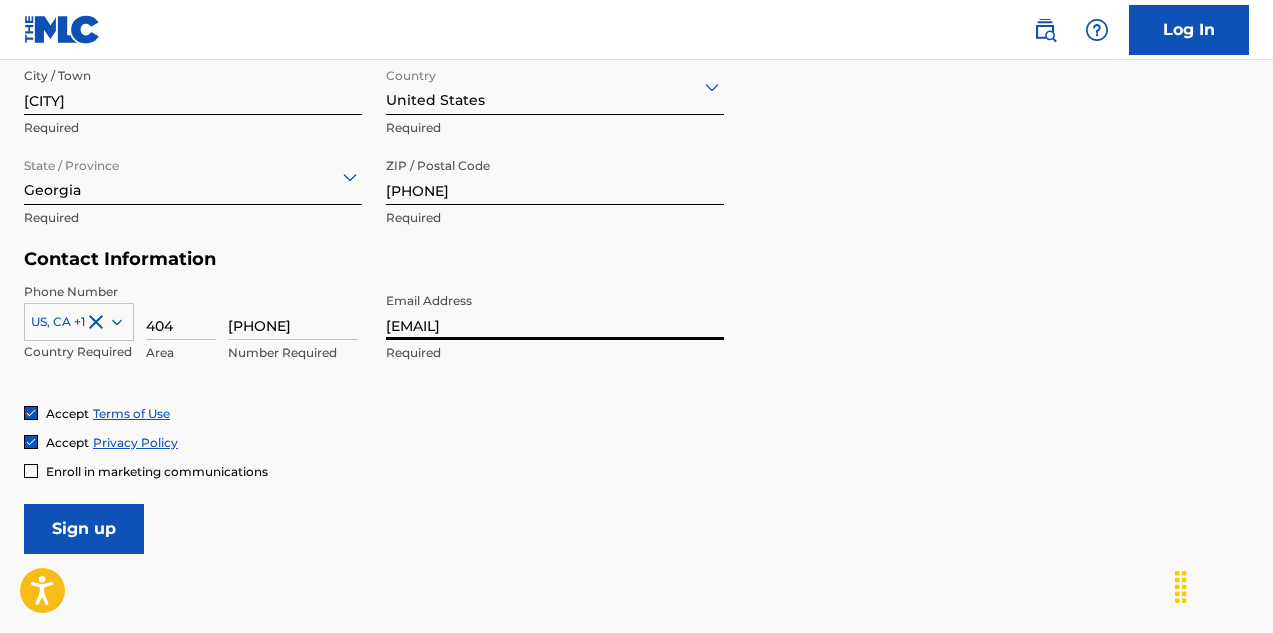 paste on "[EMAIL]" 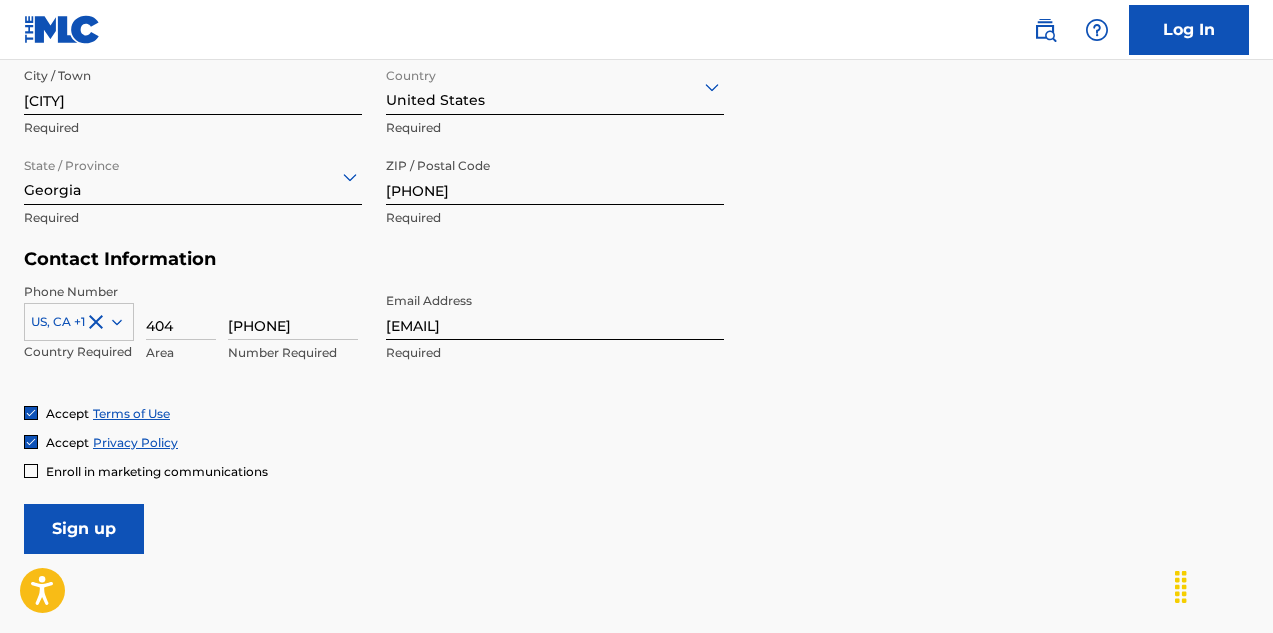 click on "Accept Privacy Policy" at bounding box center (636, 442) 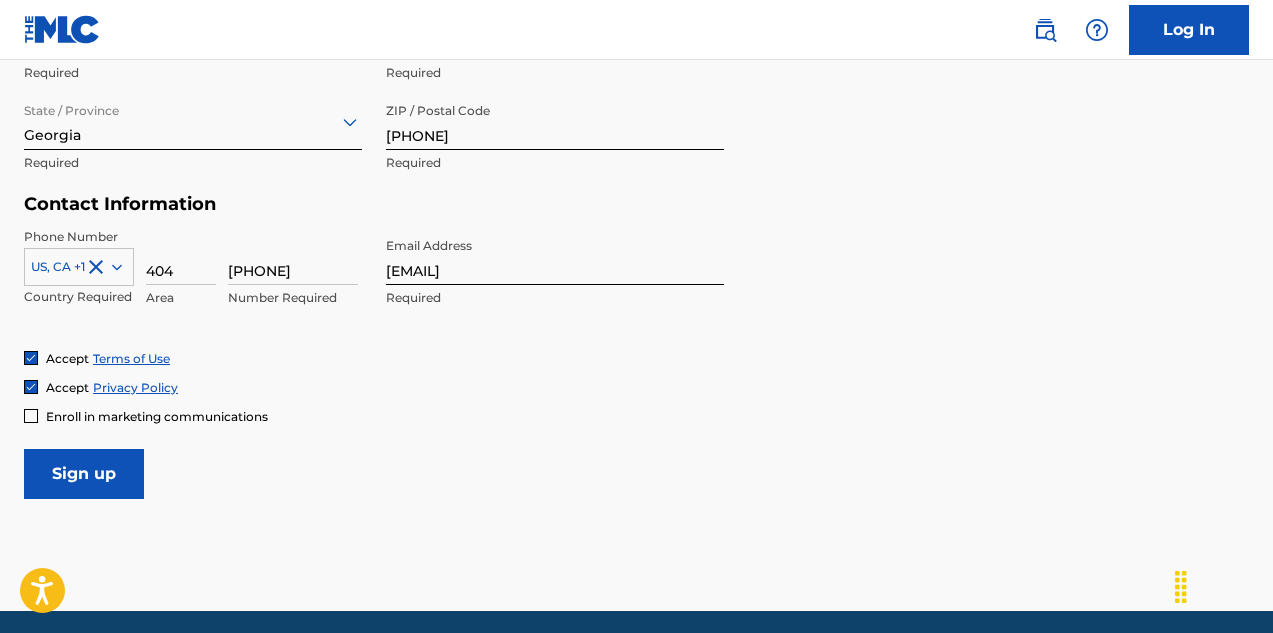 scroll, scrollTop: 901, scrollLeft: 0, axis: vertical 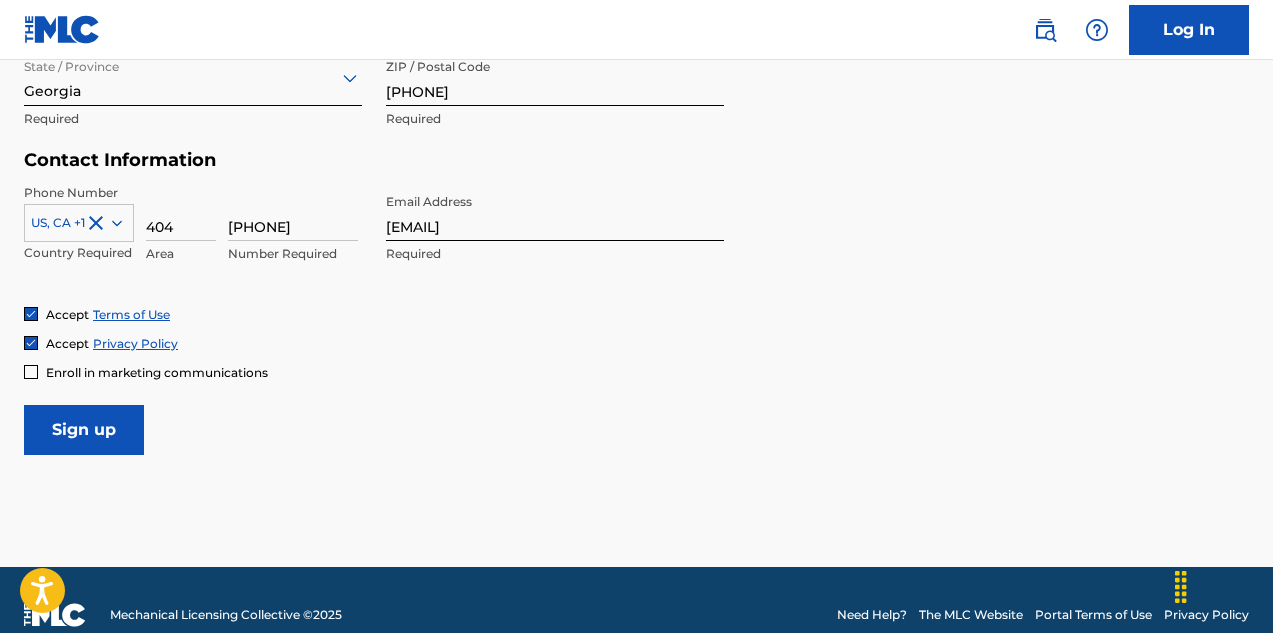 click on "Sign up" at bounding box center (84, 430) 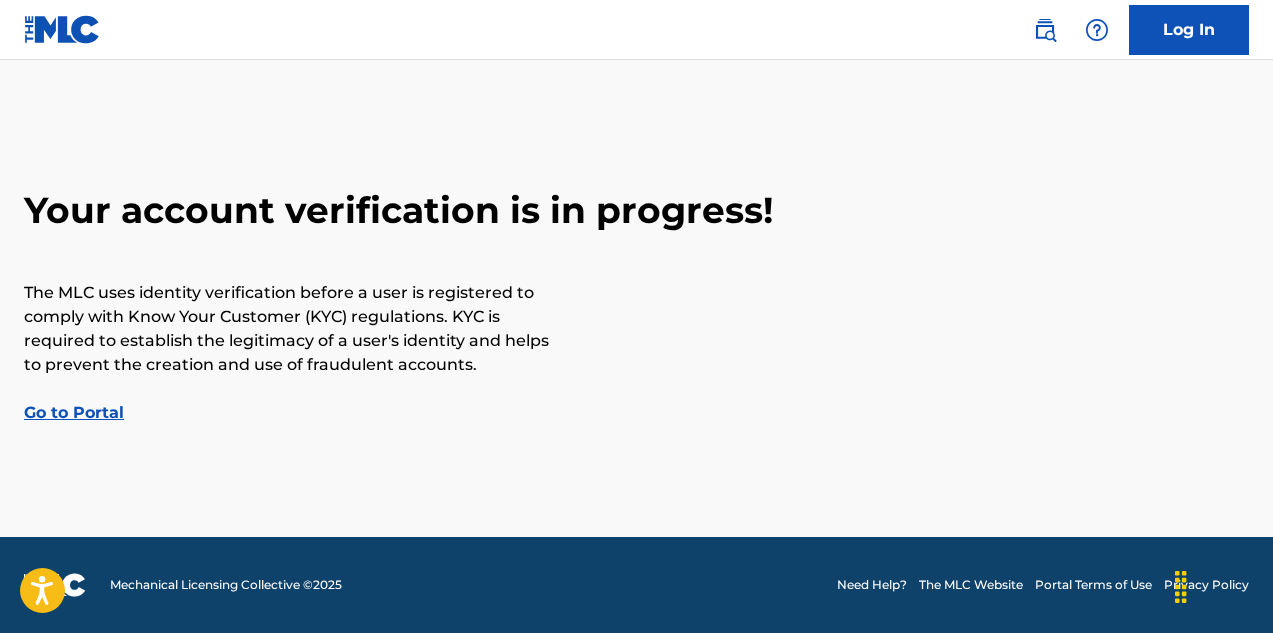 scroll, scrollTop: 0, scrollLeft: 0, axis: both 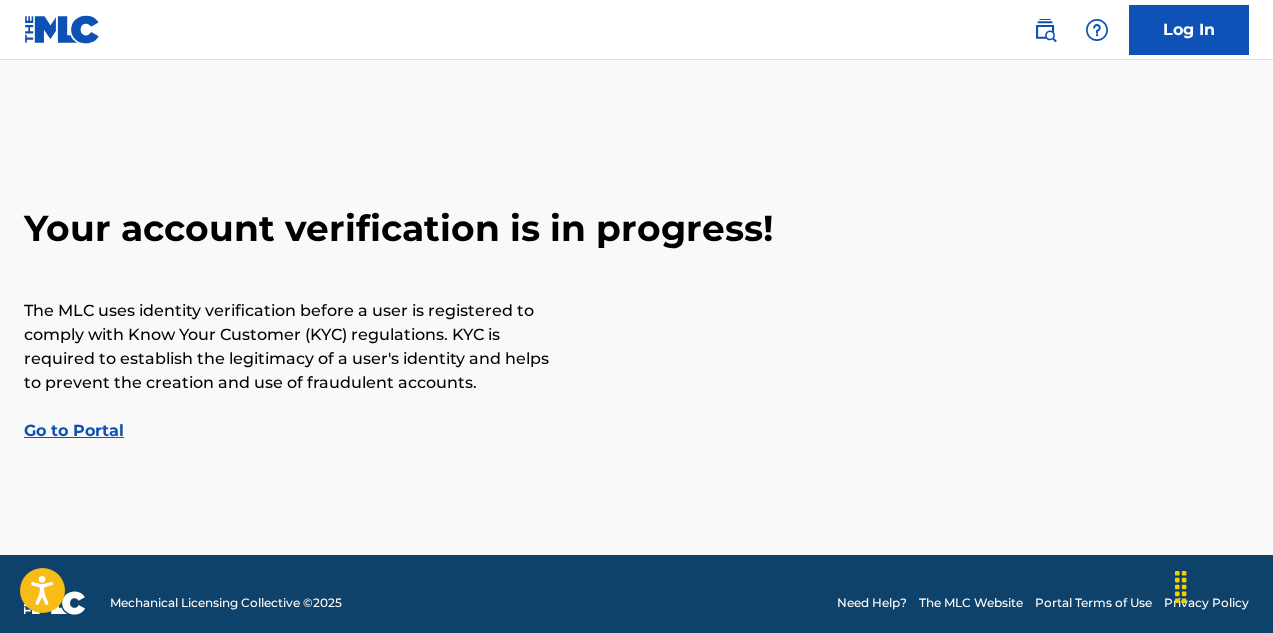click on "Go to Portal" at bounding box center [74, 430] 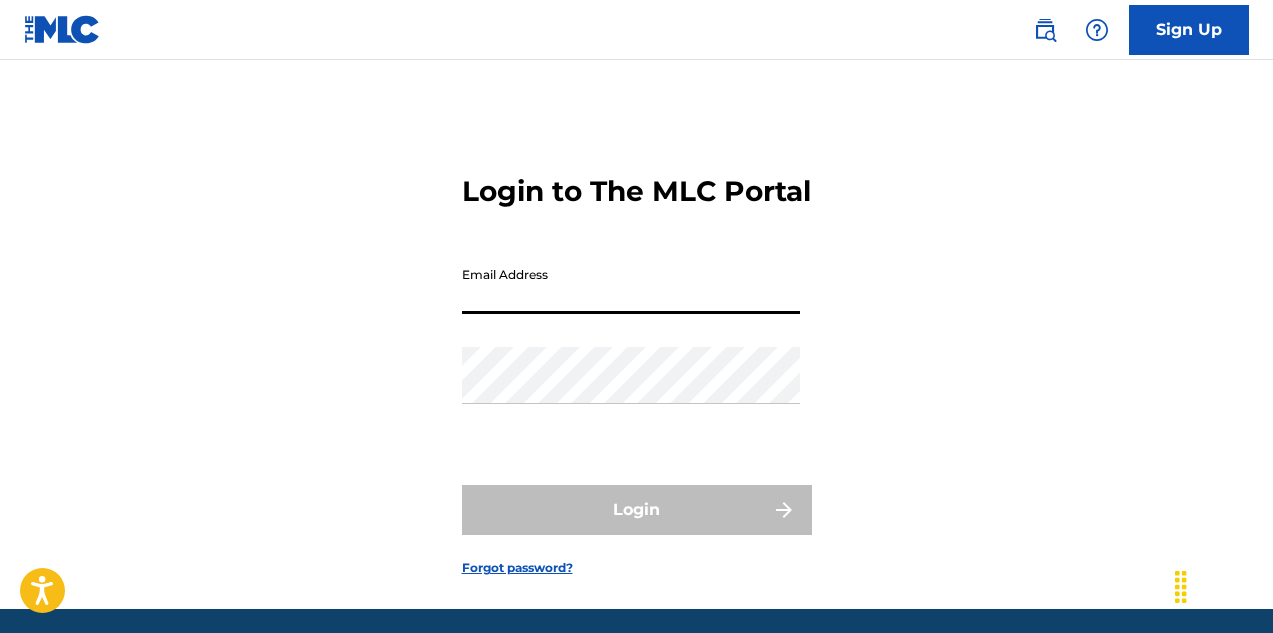 click on "Email Address" at bounding box center [631, 285] 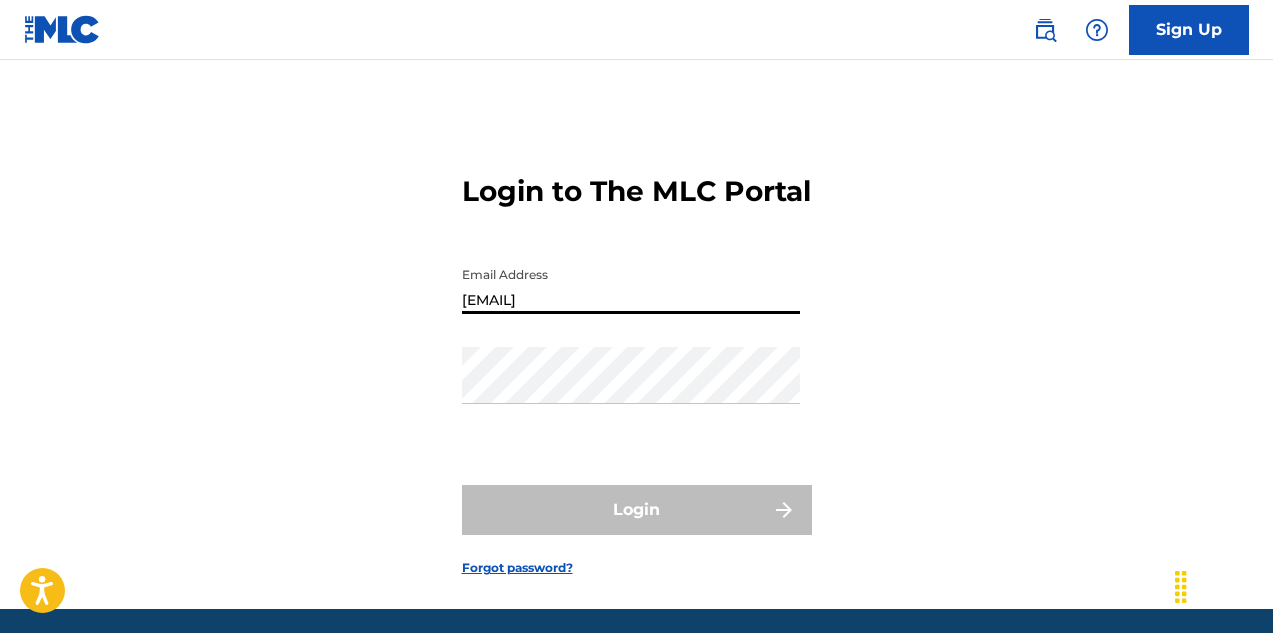 type on "[EMAIL]" 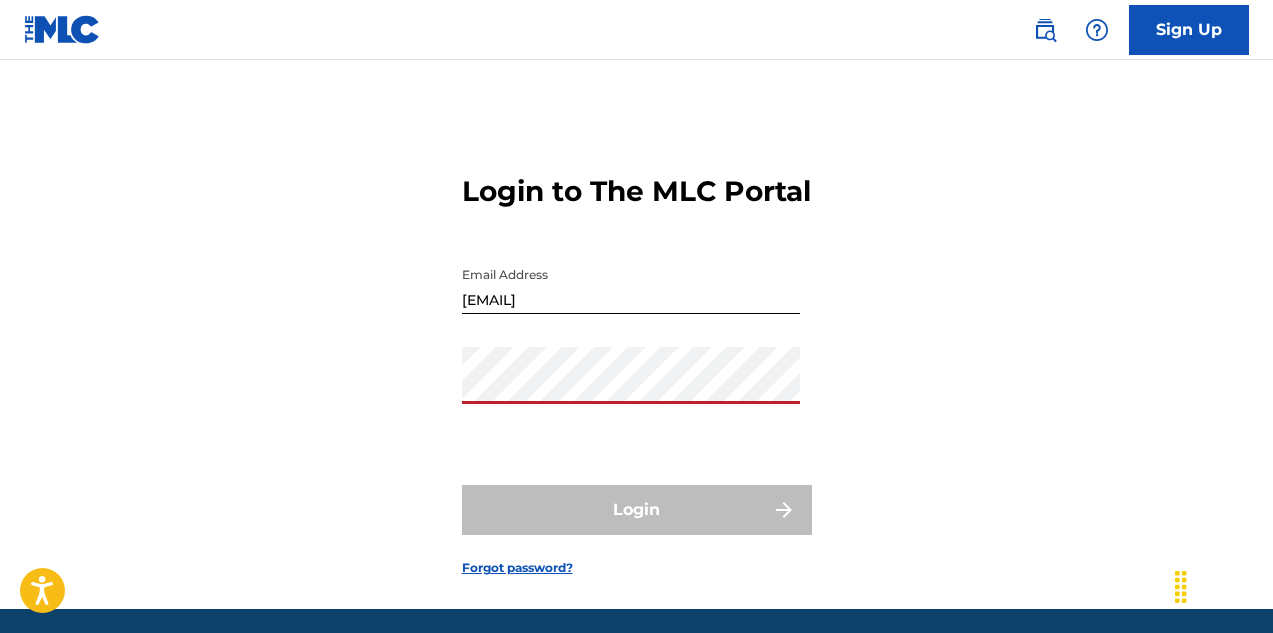 drag, startPoint x: 877, startPoint y: 330, endPoint x: 885, endPoint y: 347, distance: 18.788294 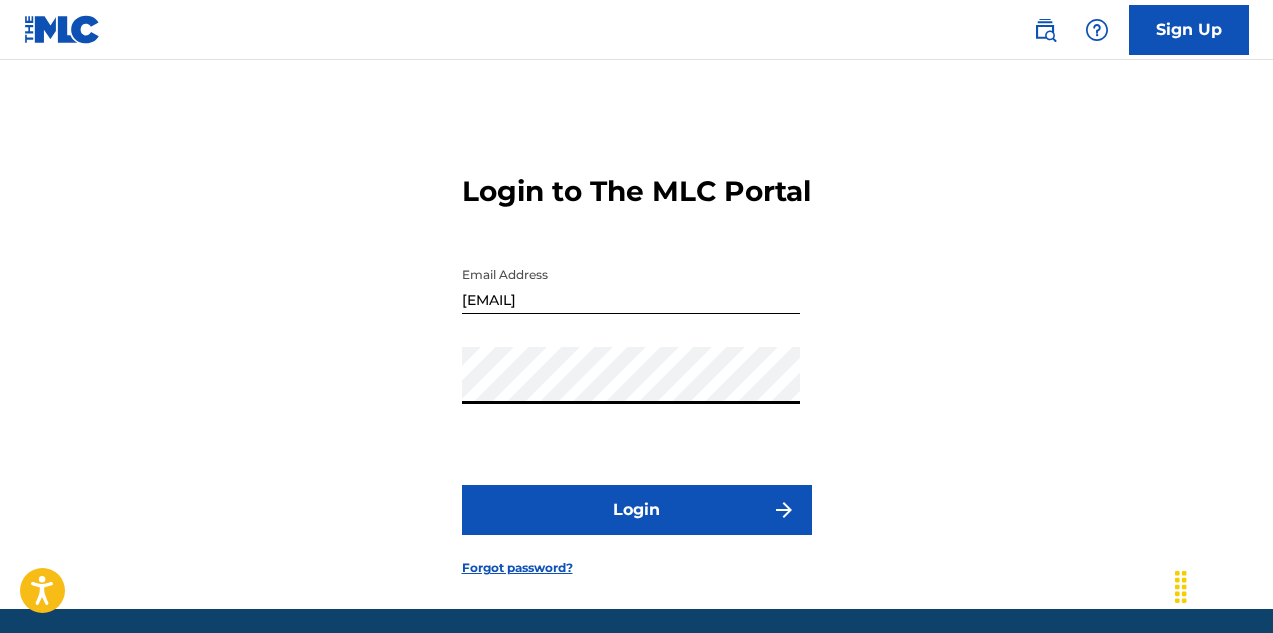 click on "Login" at bounding box center [637, 510] 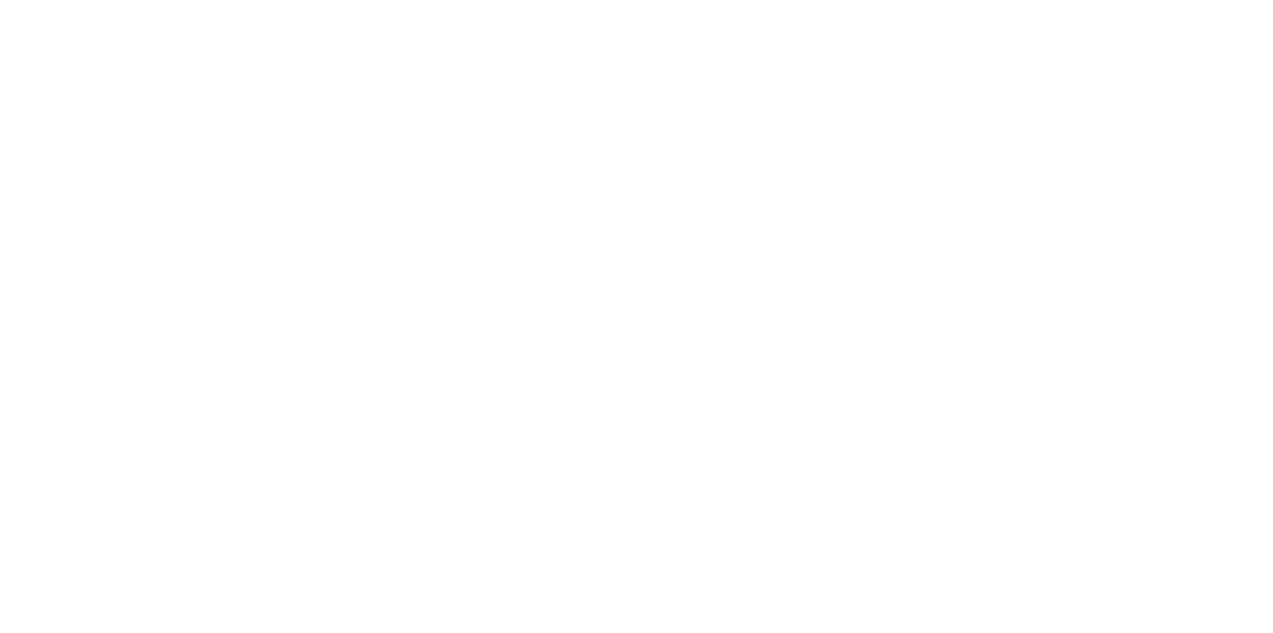 scroll, scrollTop: 0, scrollLeft: 0, axis: both 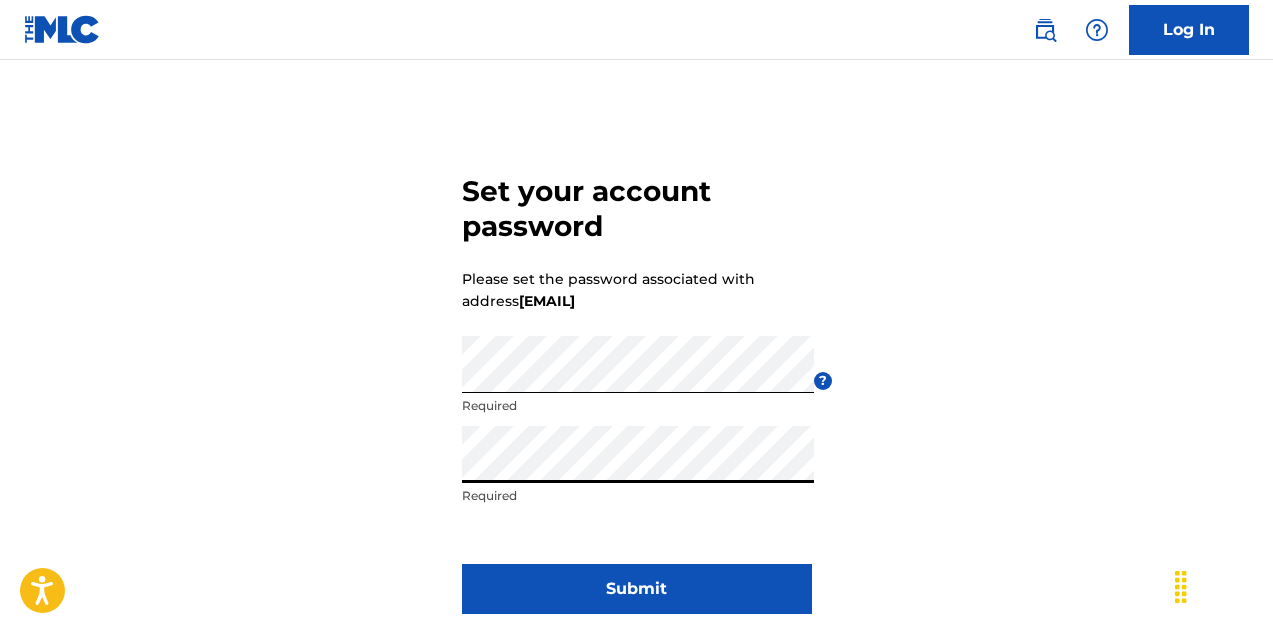 click on "Submit" at bounding box center [637, 589] 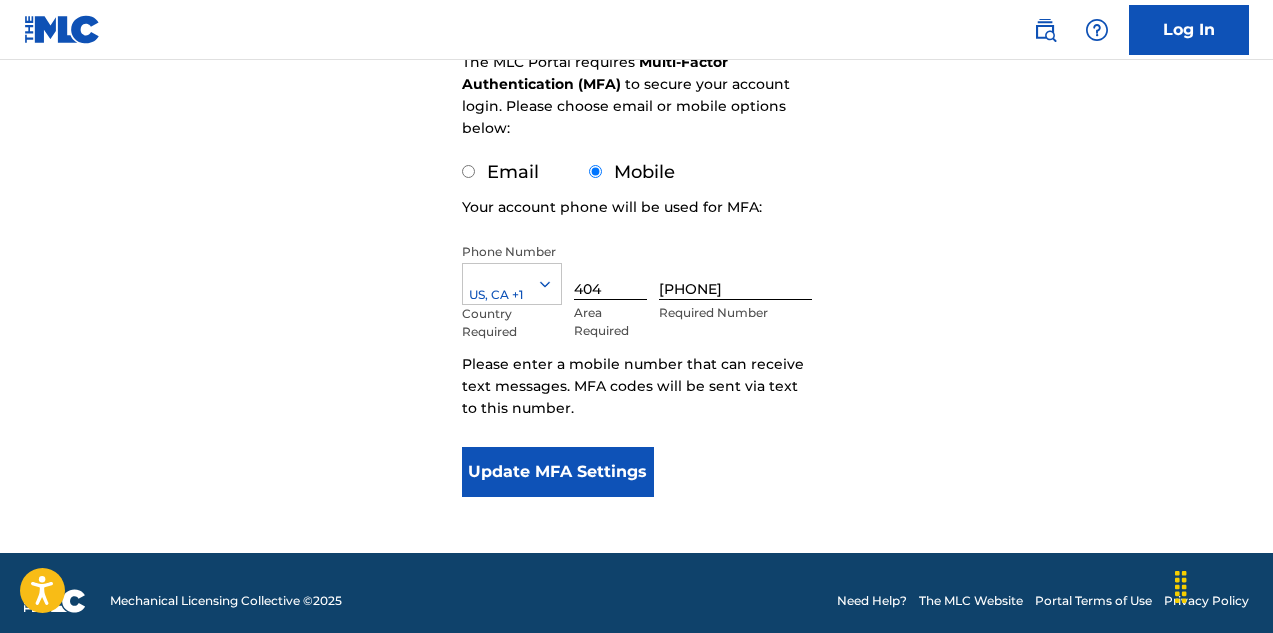 scroll, scrollTop: 0, scrollLeft: 0, axis: both 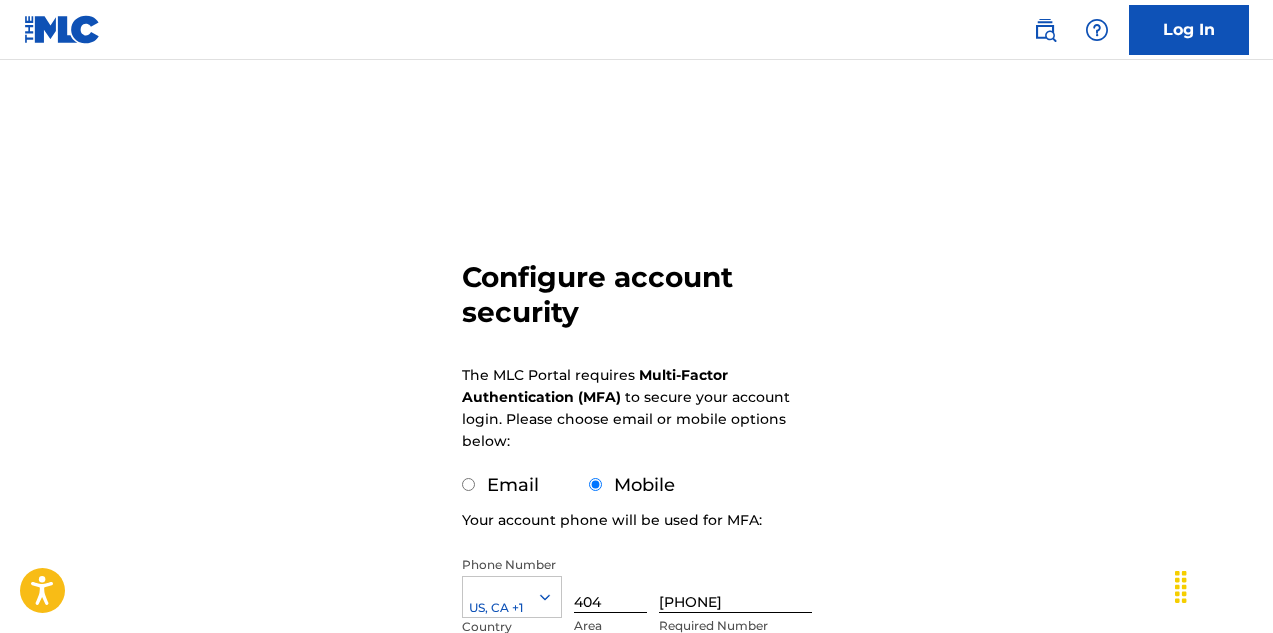 click on "Email" at bounding box center [500, 485] 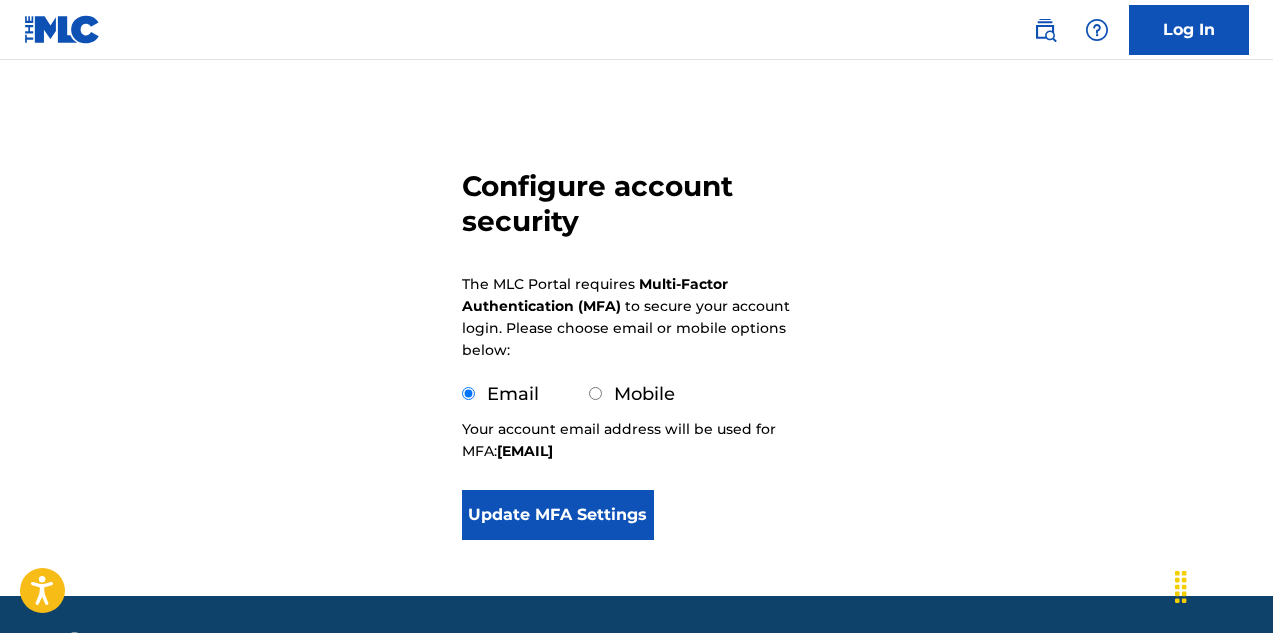 scroll, scrollTop: 17, scrollLeft: 0, axis: vertical 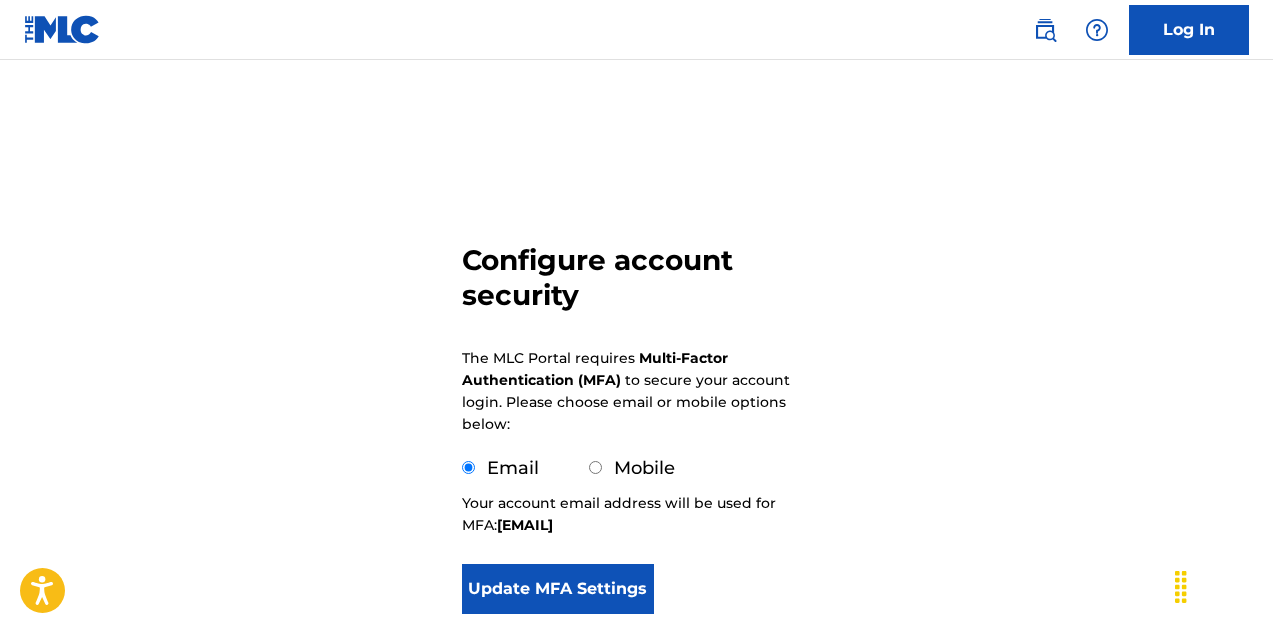 click on "Update MFA Settings" at bounding box center [558, 589] 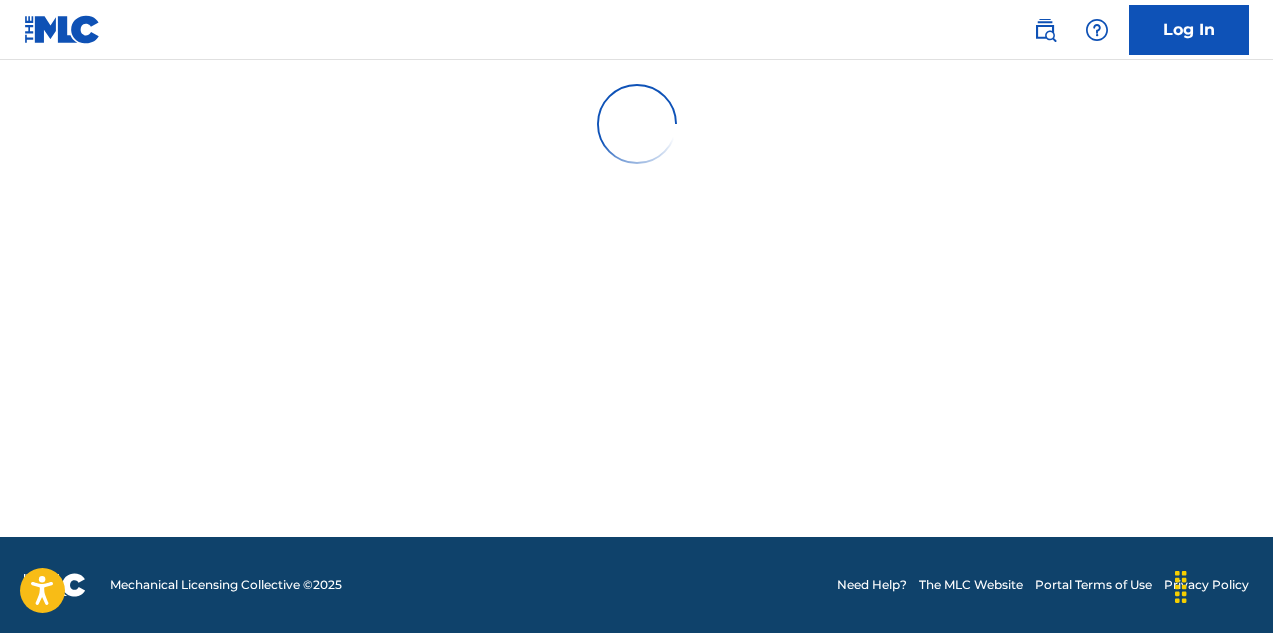 scroll, scrollTop: 0, scrollLeft: 0, axis: both 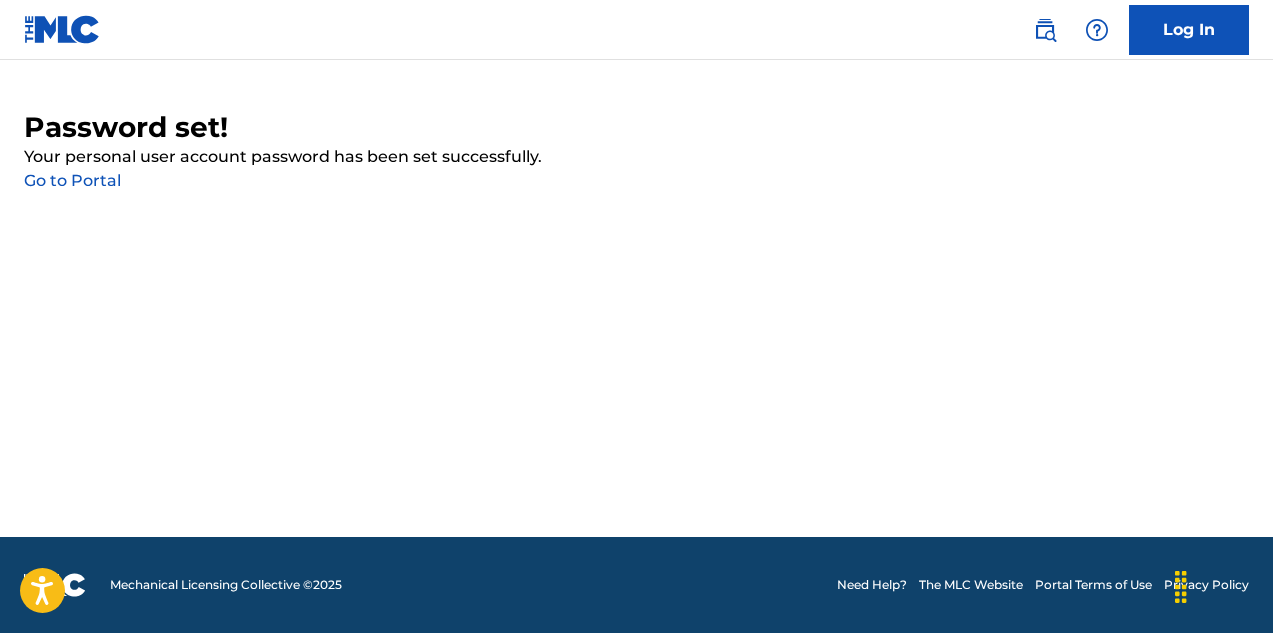 click on "Go to Portal" at bounding box center (72, 180) 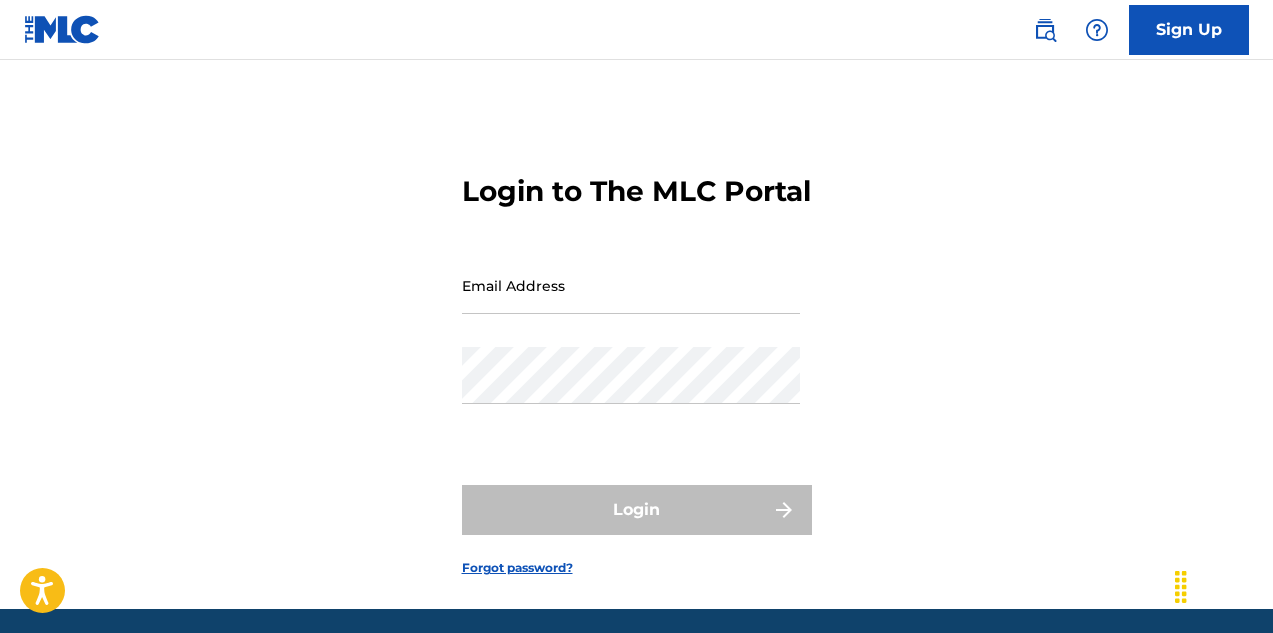 click on "Email Address" at bounding box center [631, 285] 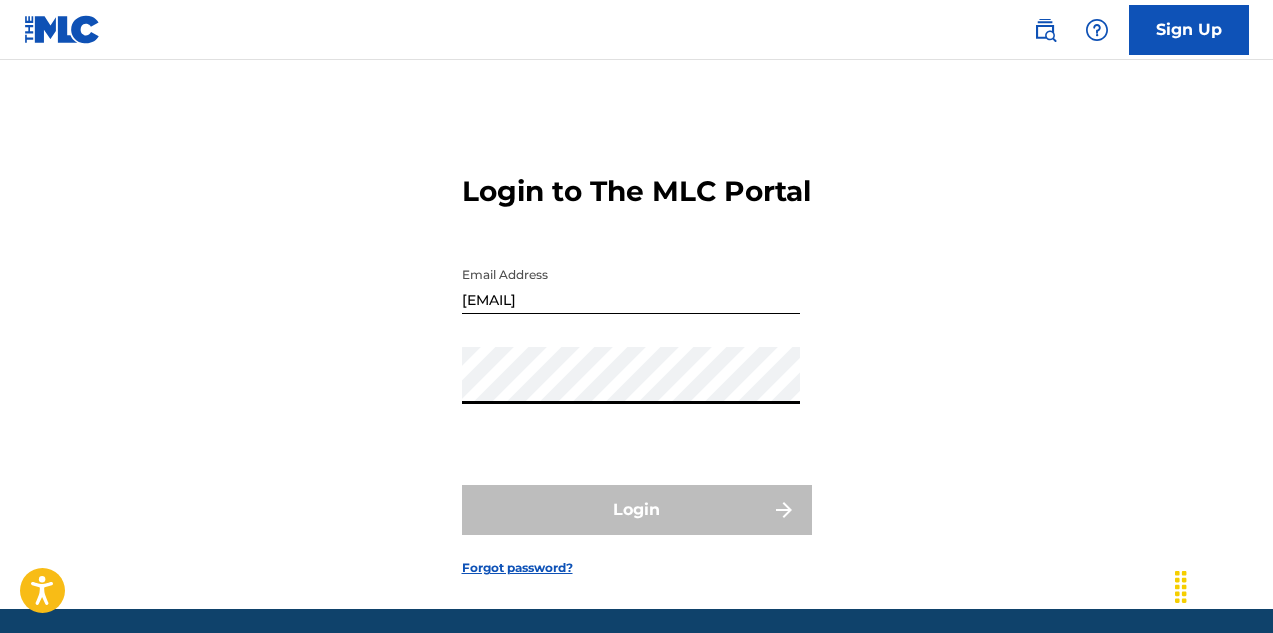 type on "[EMAIL]" 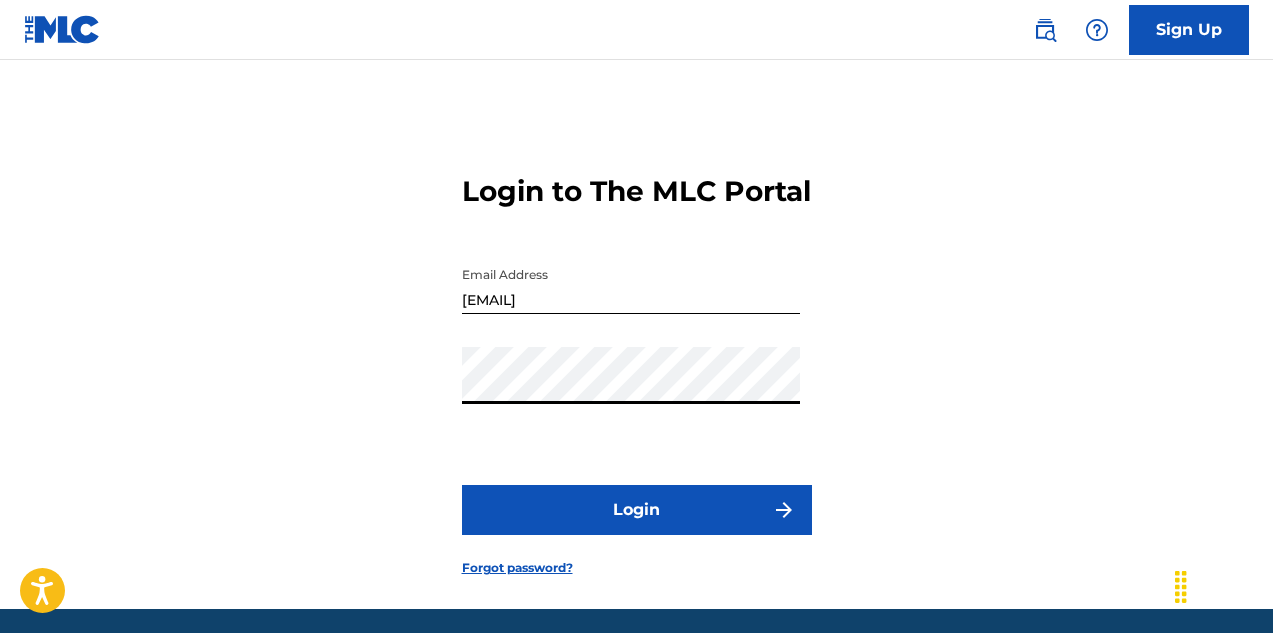 click on "Login" at bounding box center (637, 510) 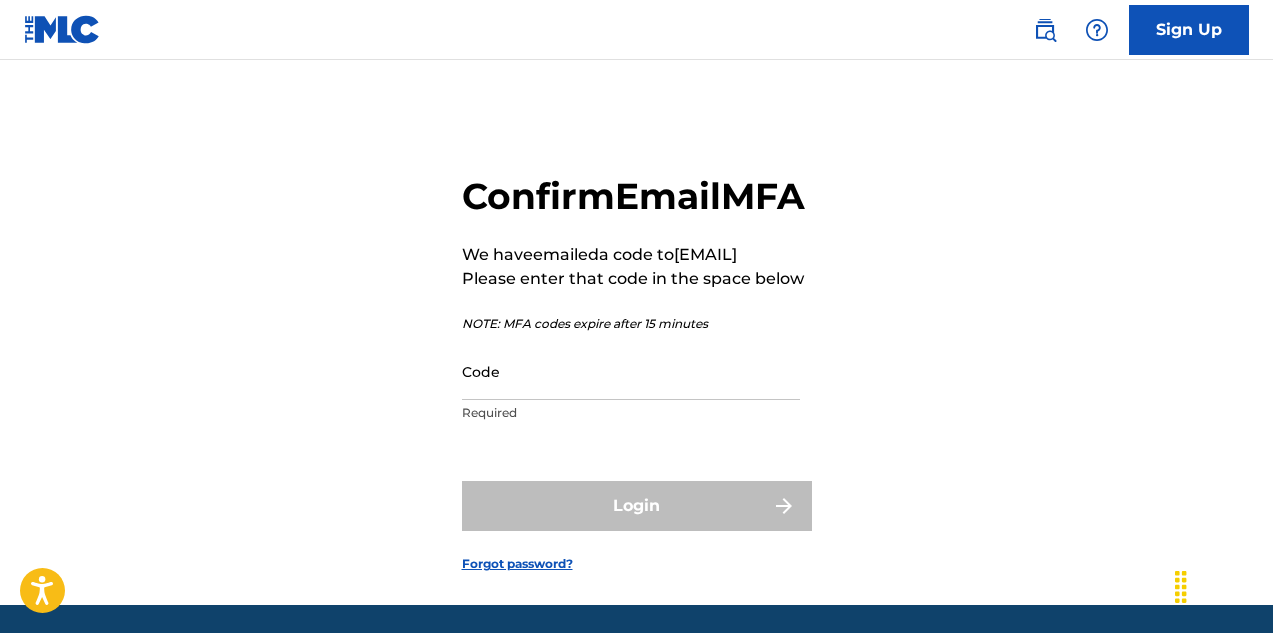 click on "Code" at bounding box center [631, 371] 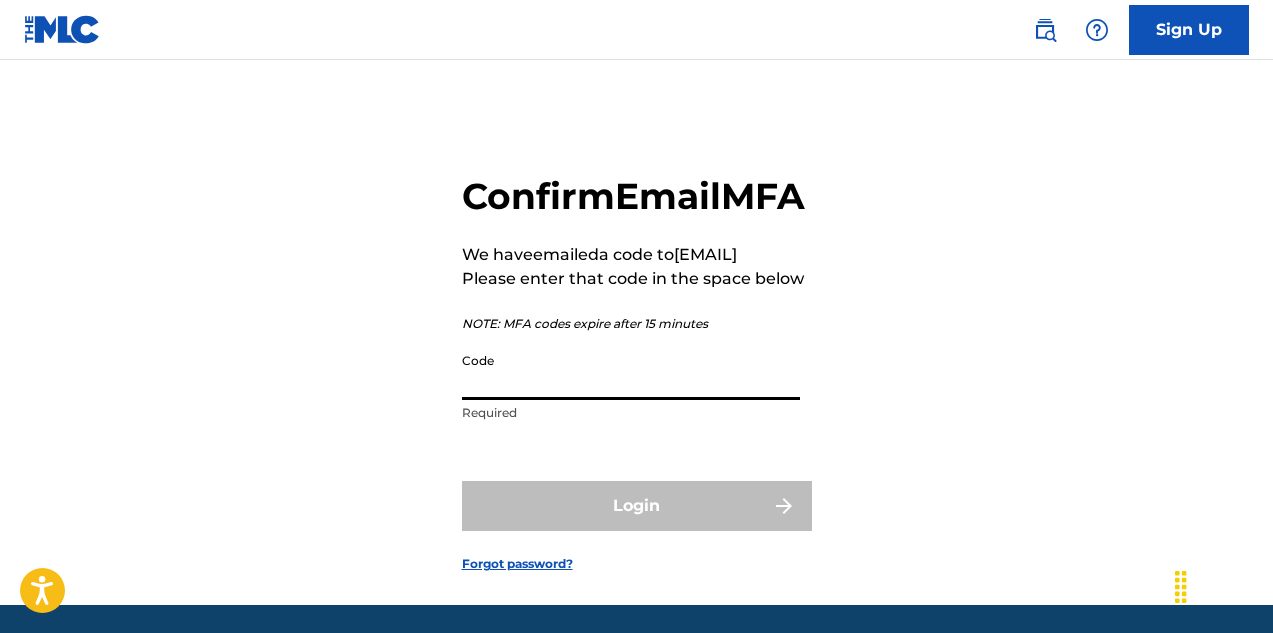 paste on "821052" 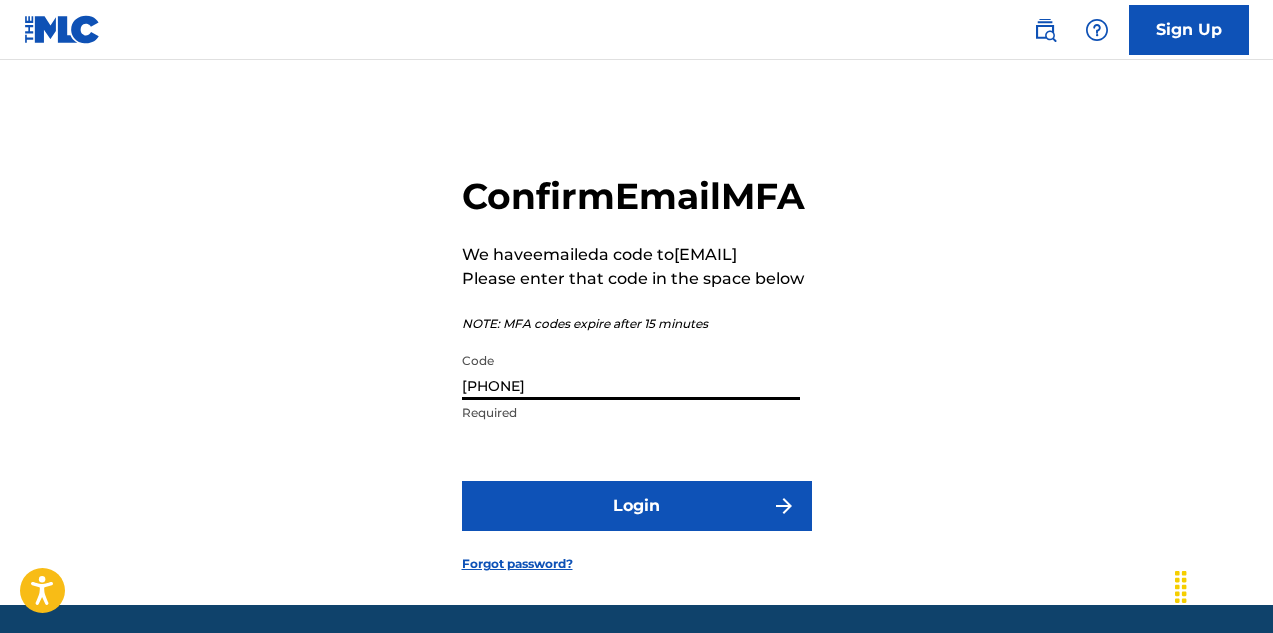 type on "821052" 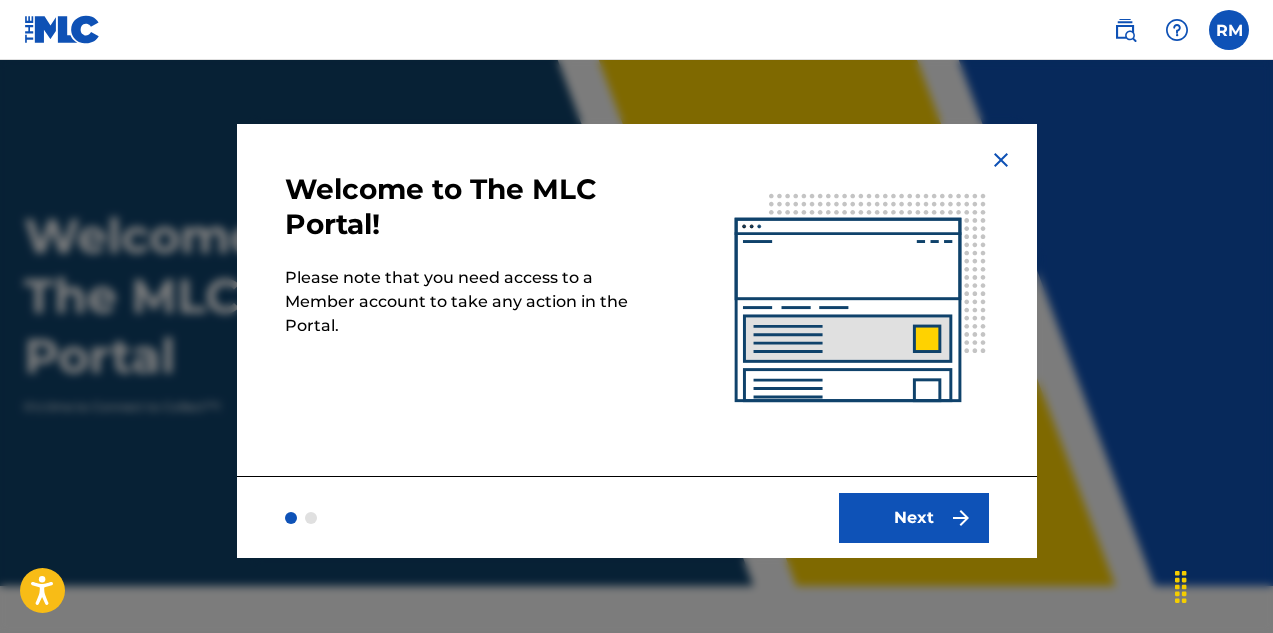 scroll, scrollTop: 0, scrollLeft: 0, axis: both 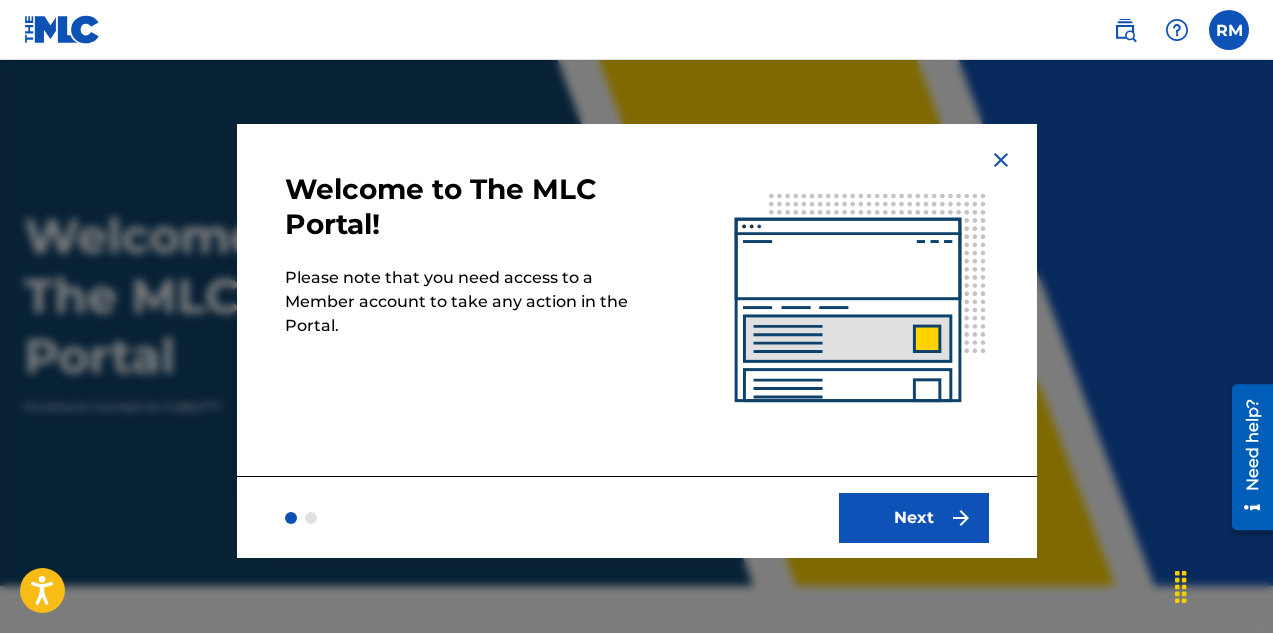 click on "Next" at bounding box center [914, 518] 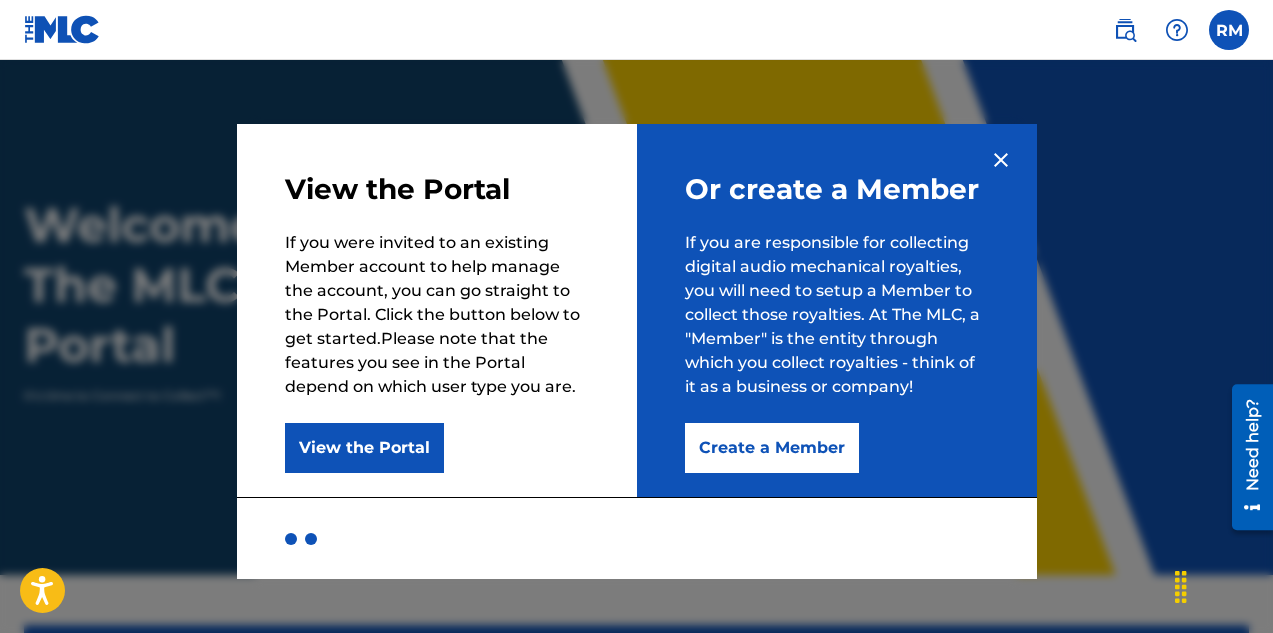 scroll, scrollTop: 0, scrollLeft: 0, axis: both 